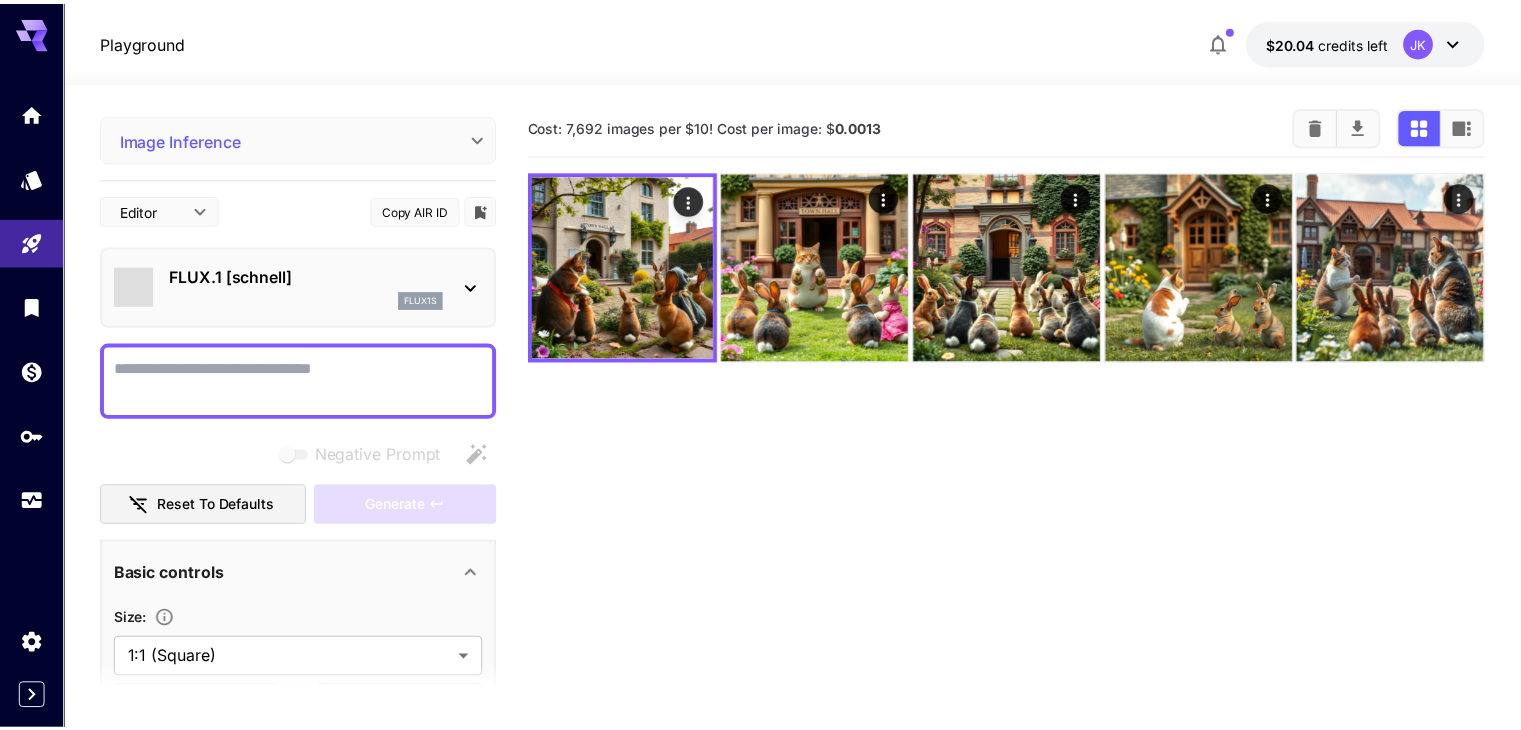 scroll, scrollTop: 0, scrollLeft: 0, axis: both 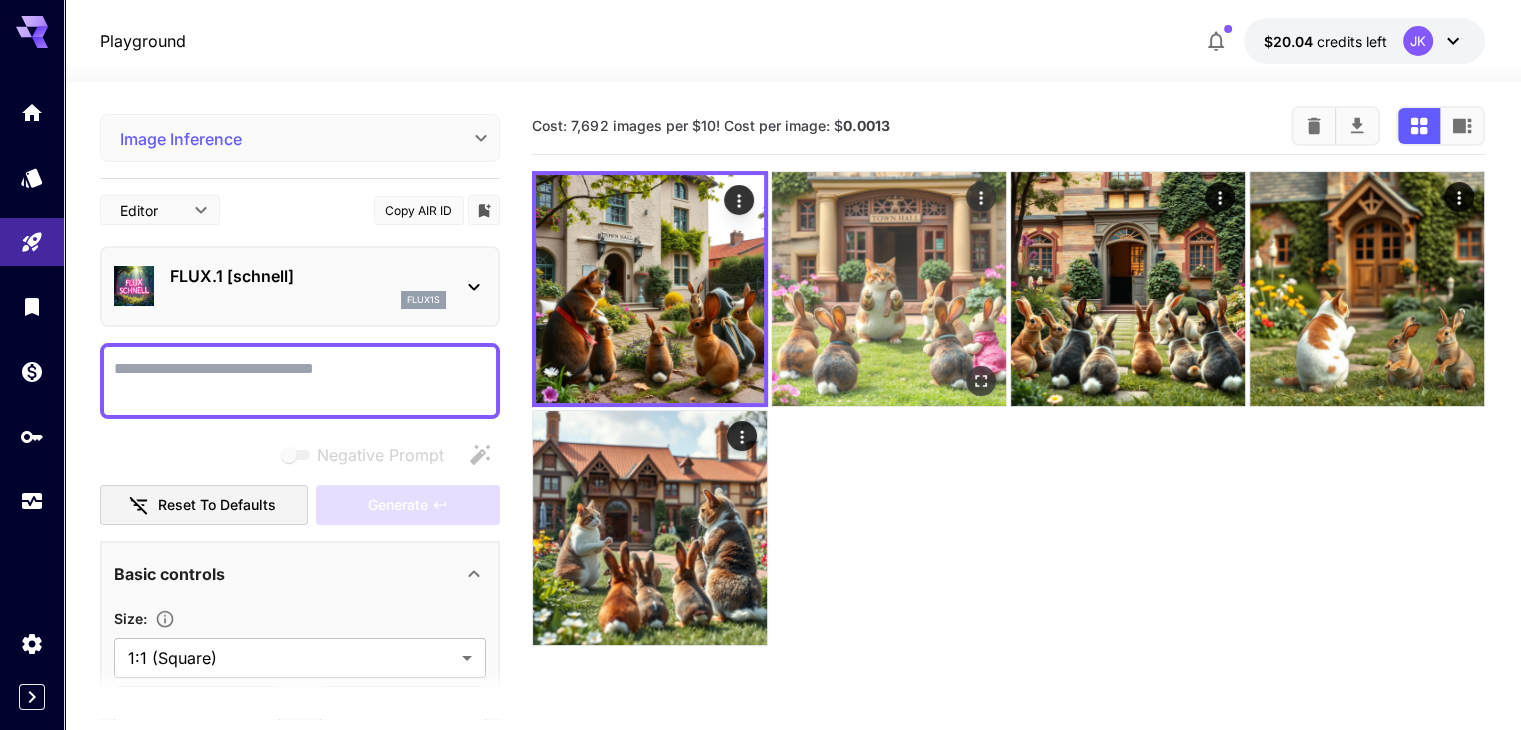 click at bounding box center [889, 289] 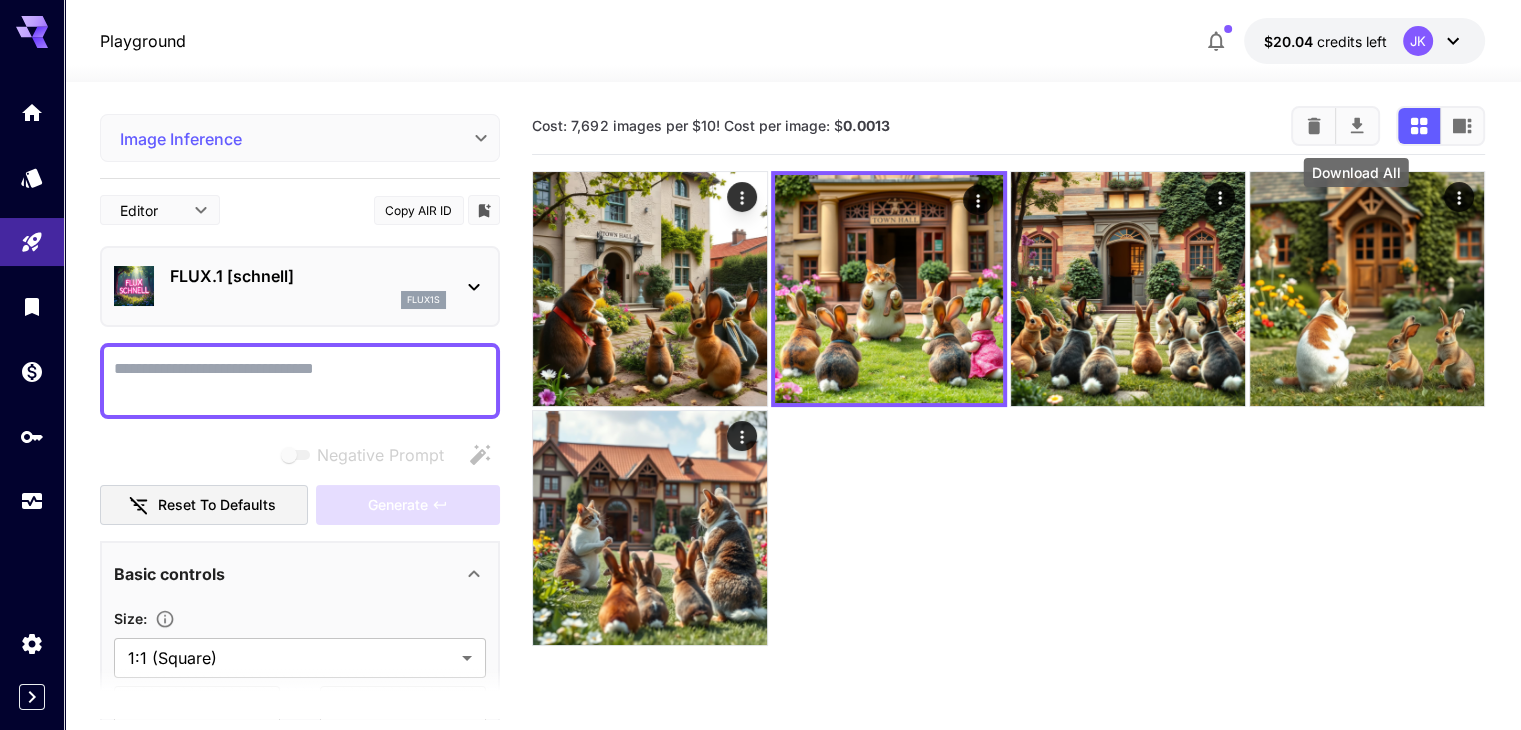 click 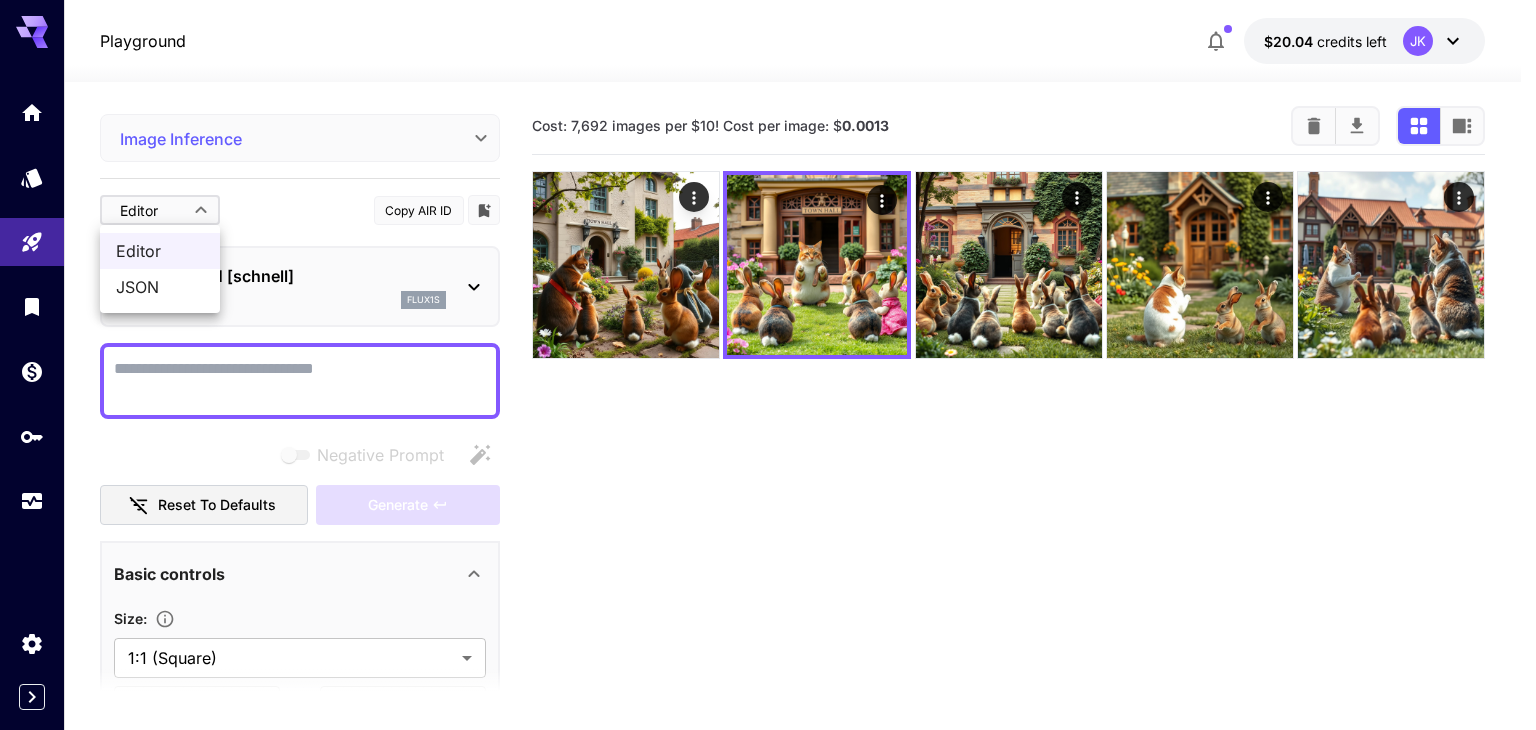 click on "**********" at bounding box center (768, 444) 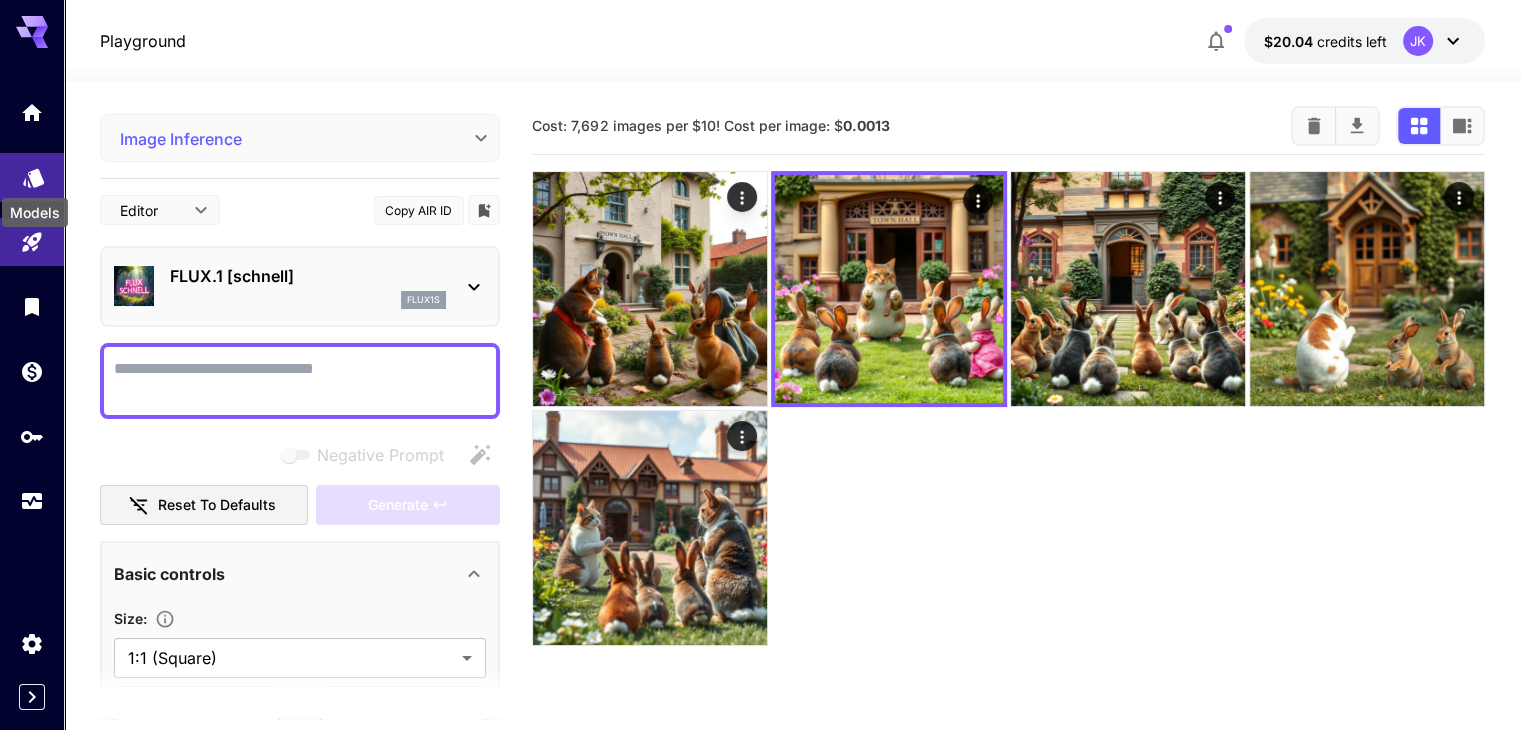 click 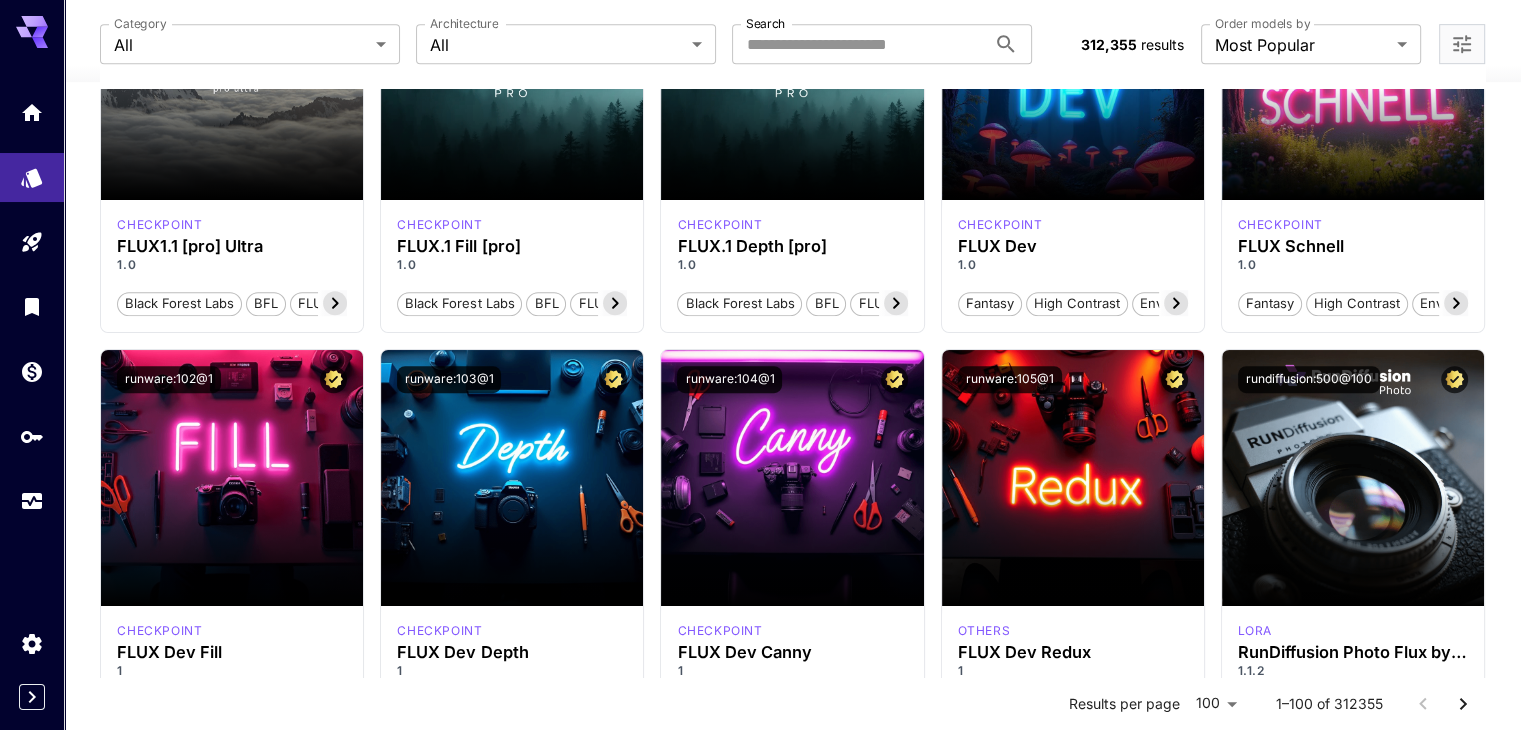 scroll, scrollTop: 1160, scrollLeft: 0, axis: vertical 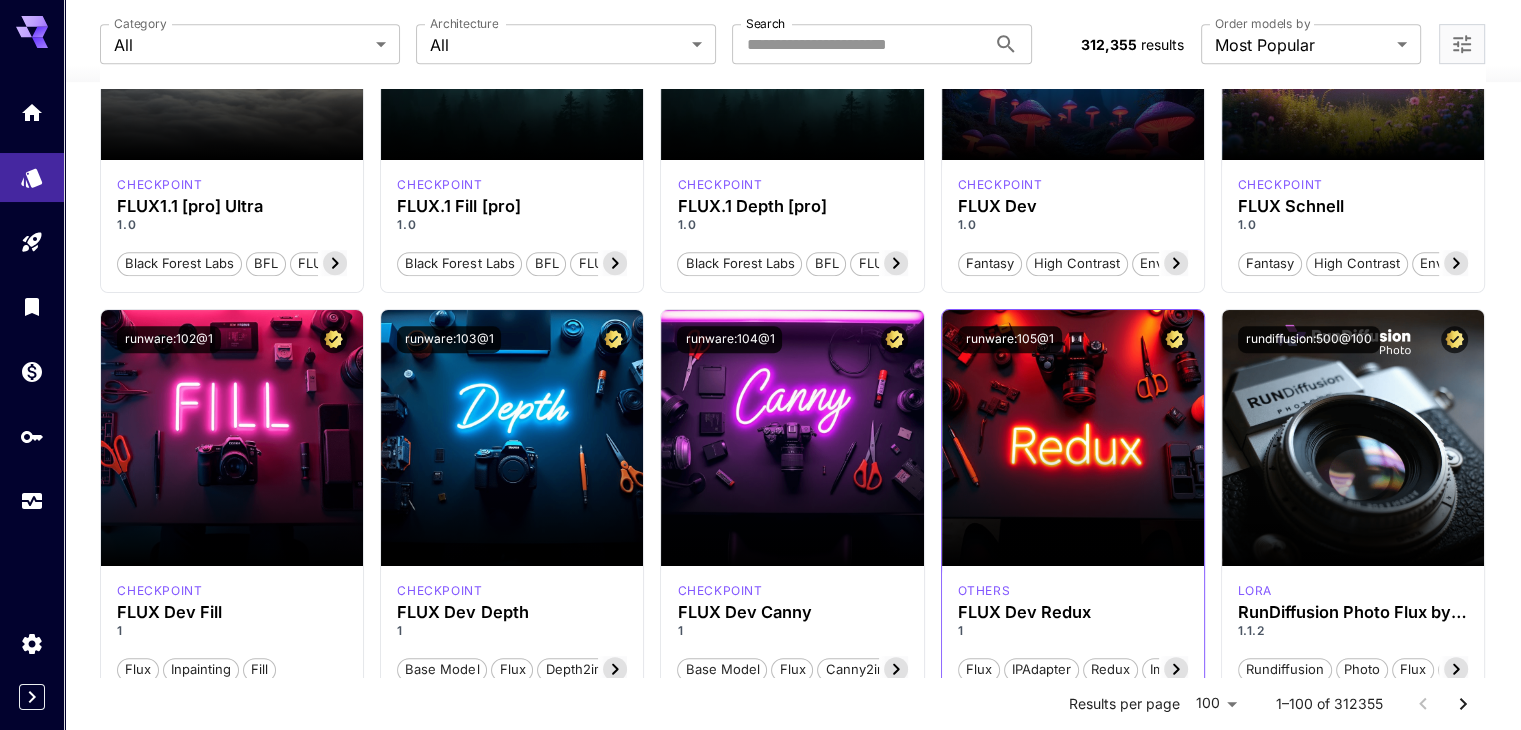 click at bounding box center [1073, 438] 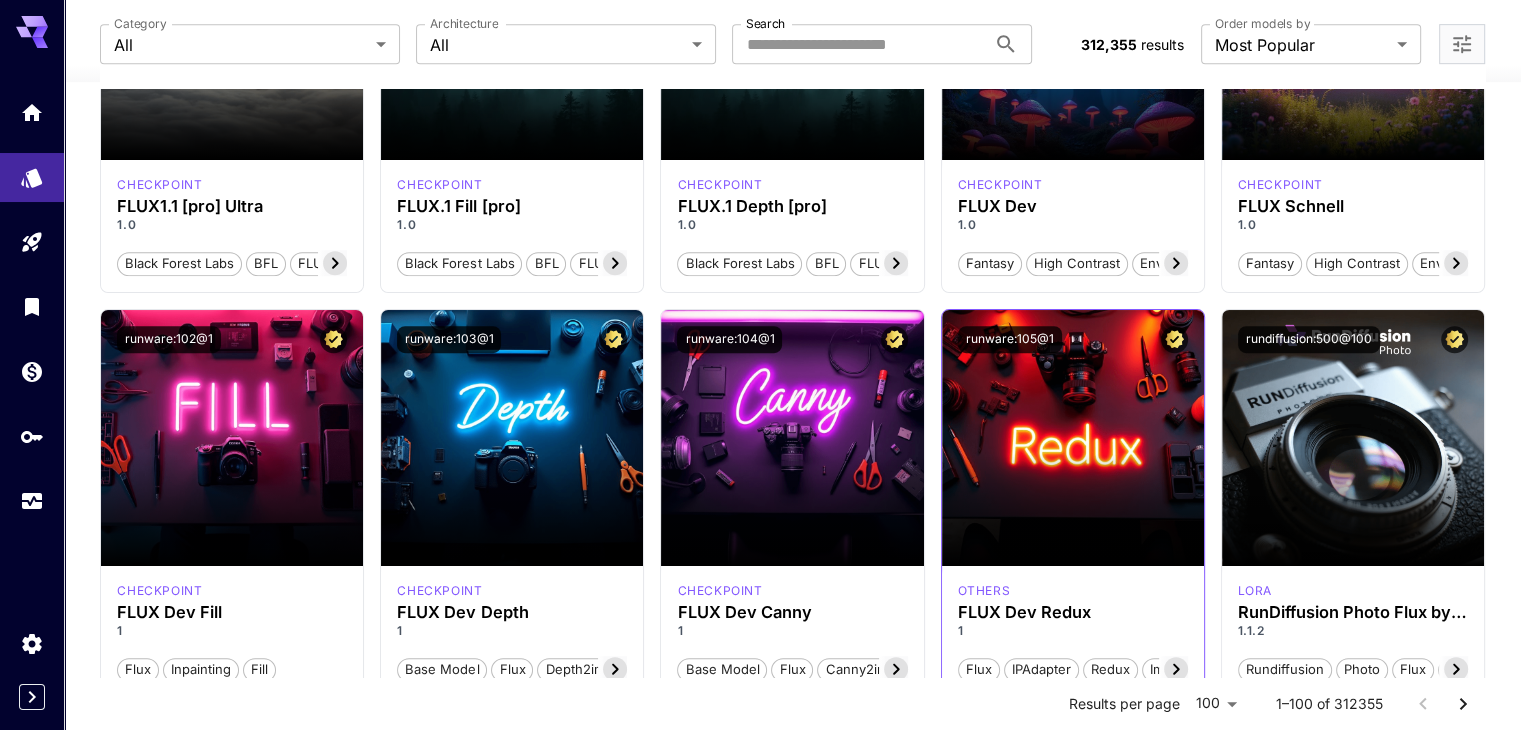 click at bounding box center (1073, 438) 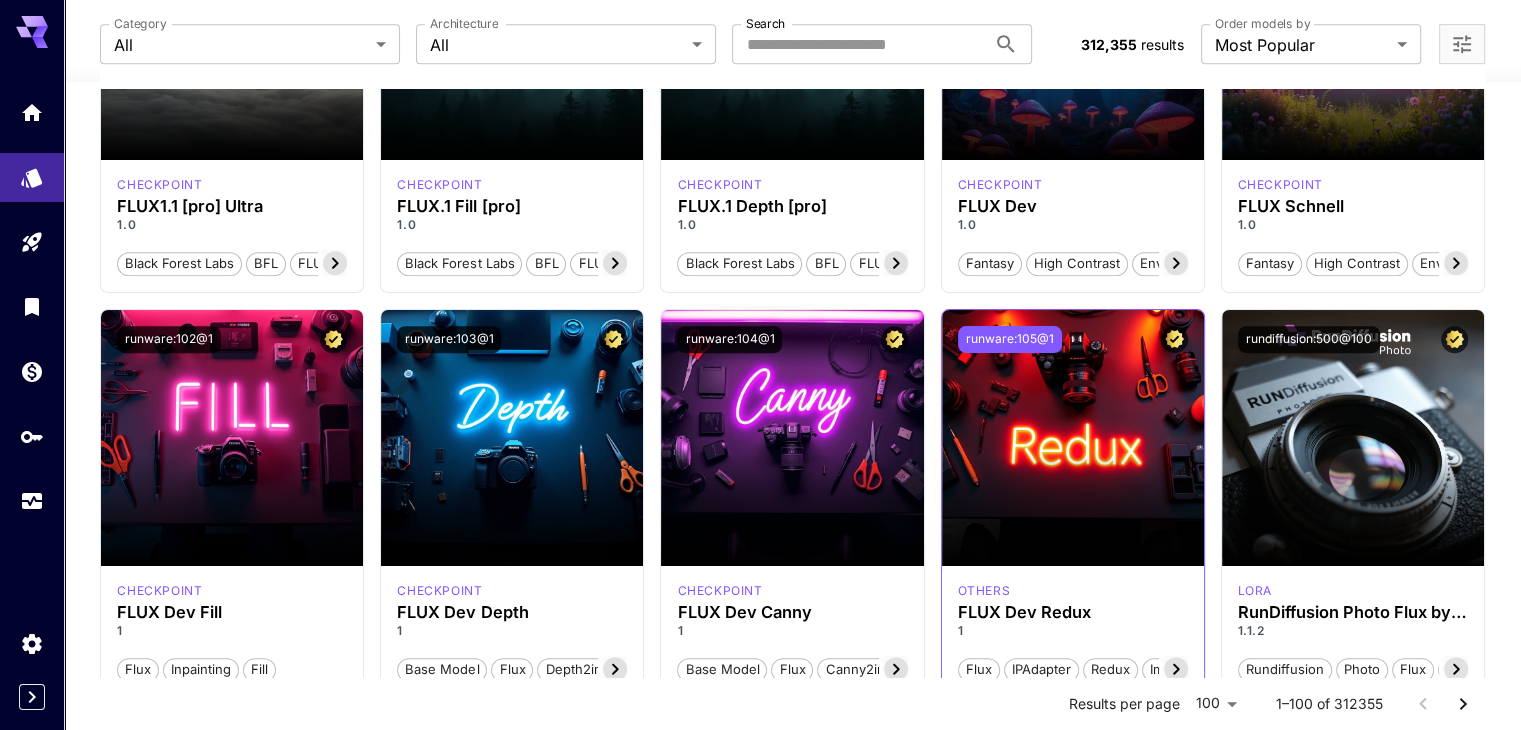 click on "runware:105@1" at bounding box center [1010, 339] 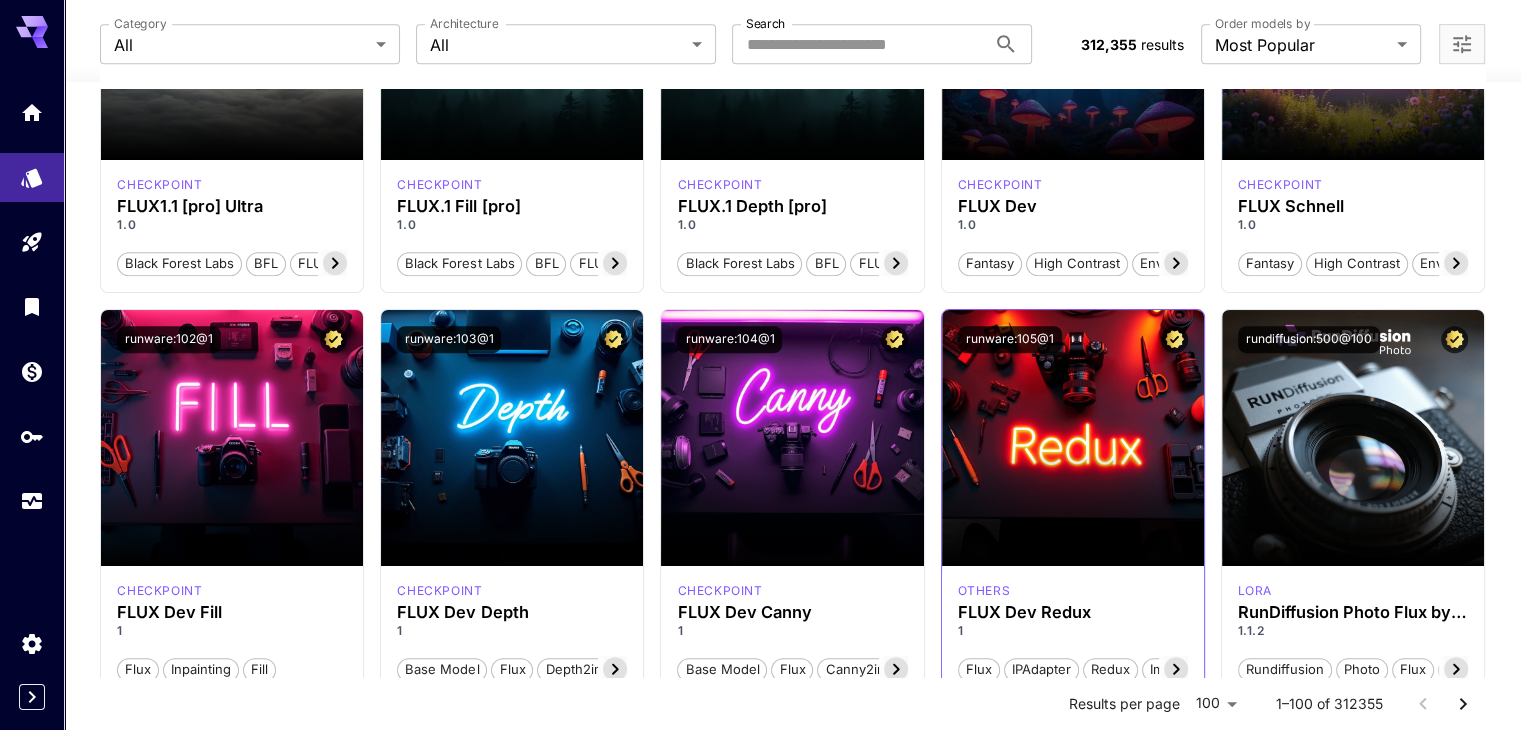 type 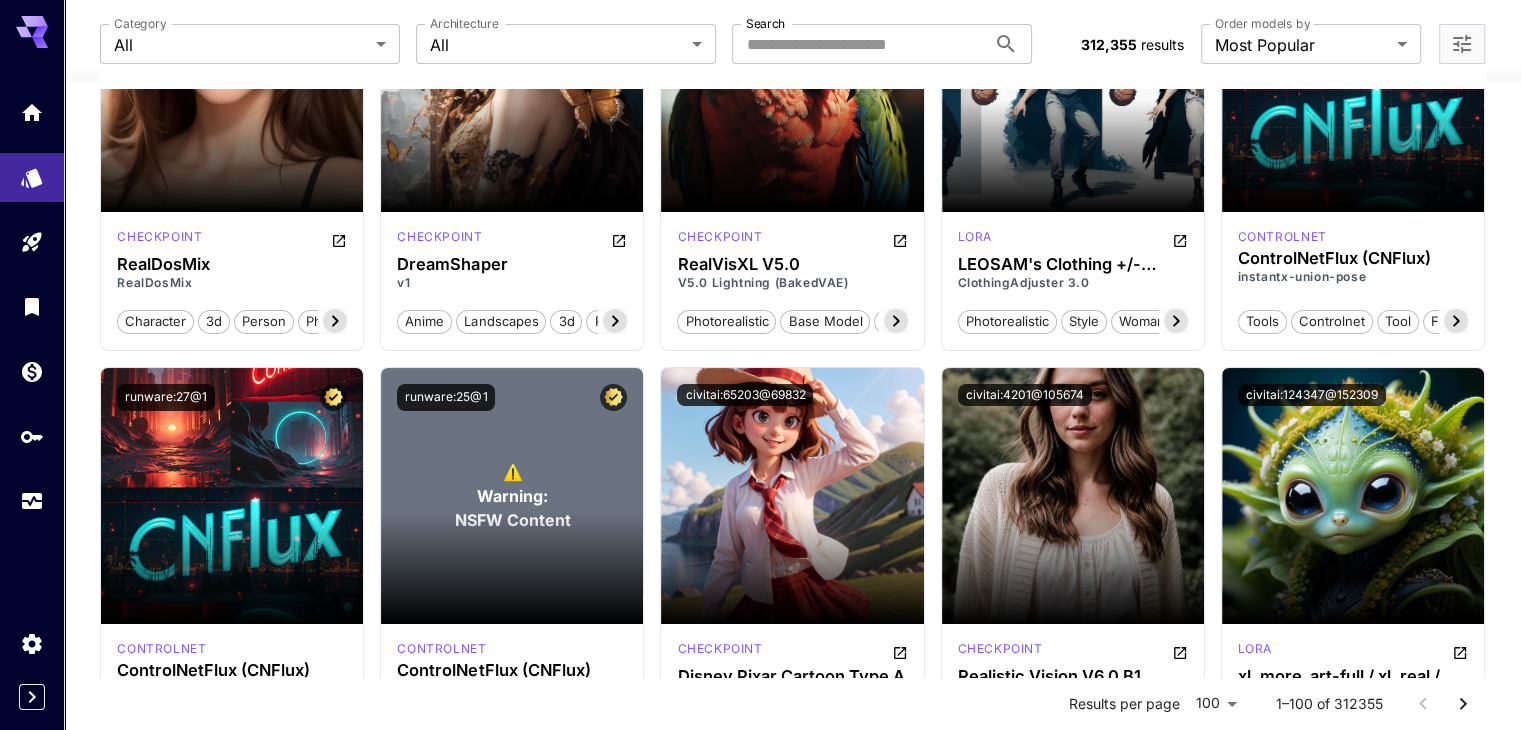 scroll, scrollTop: 7560, scrollLeft: 0, axis: vertical 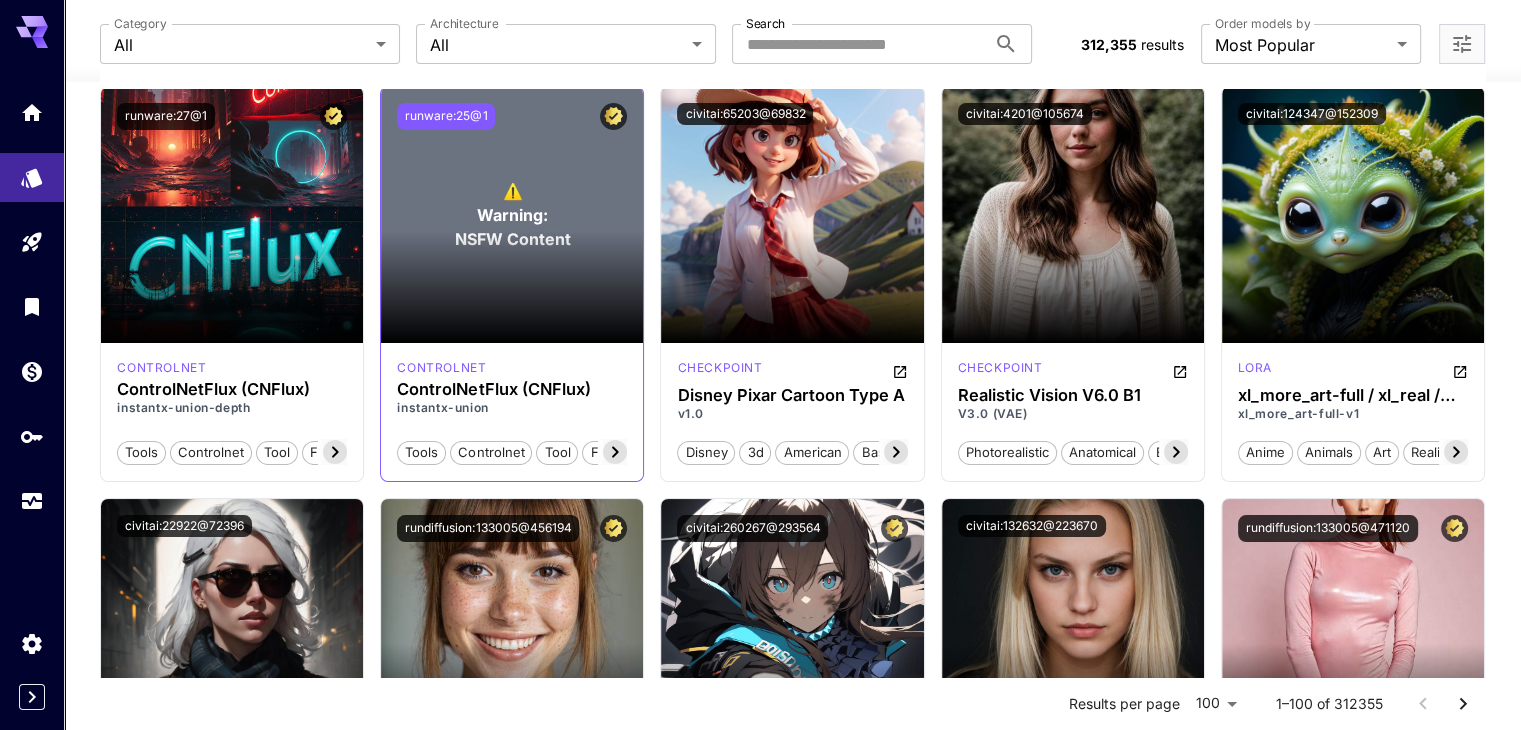 click on "runware:25@1" at bounding box center (446, 116) 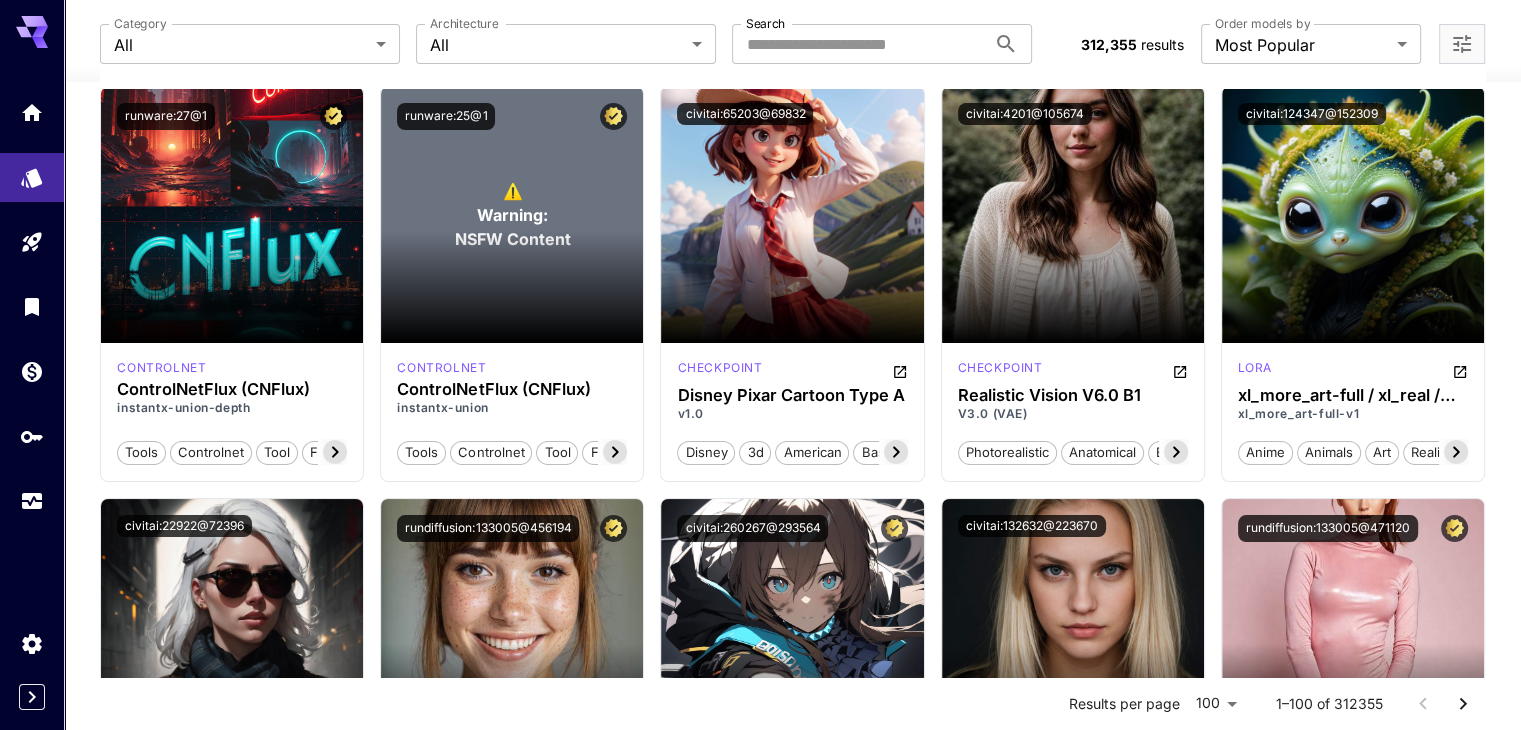 type 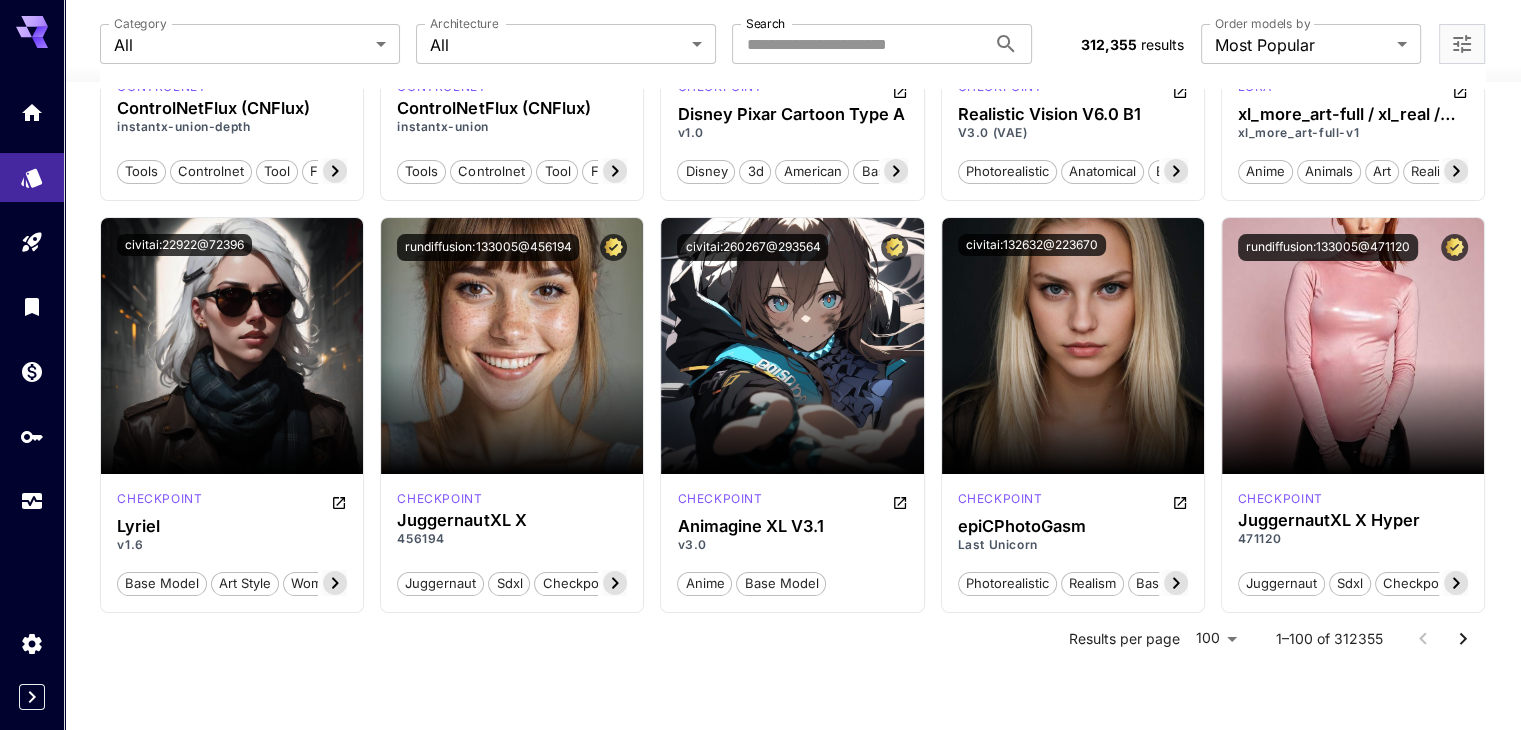 scroll, scrollTop: 7860, scrollLeft: 0, axis: vertical 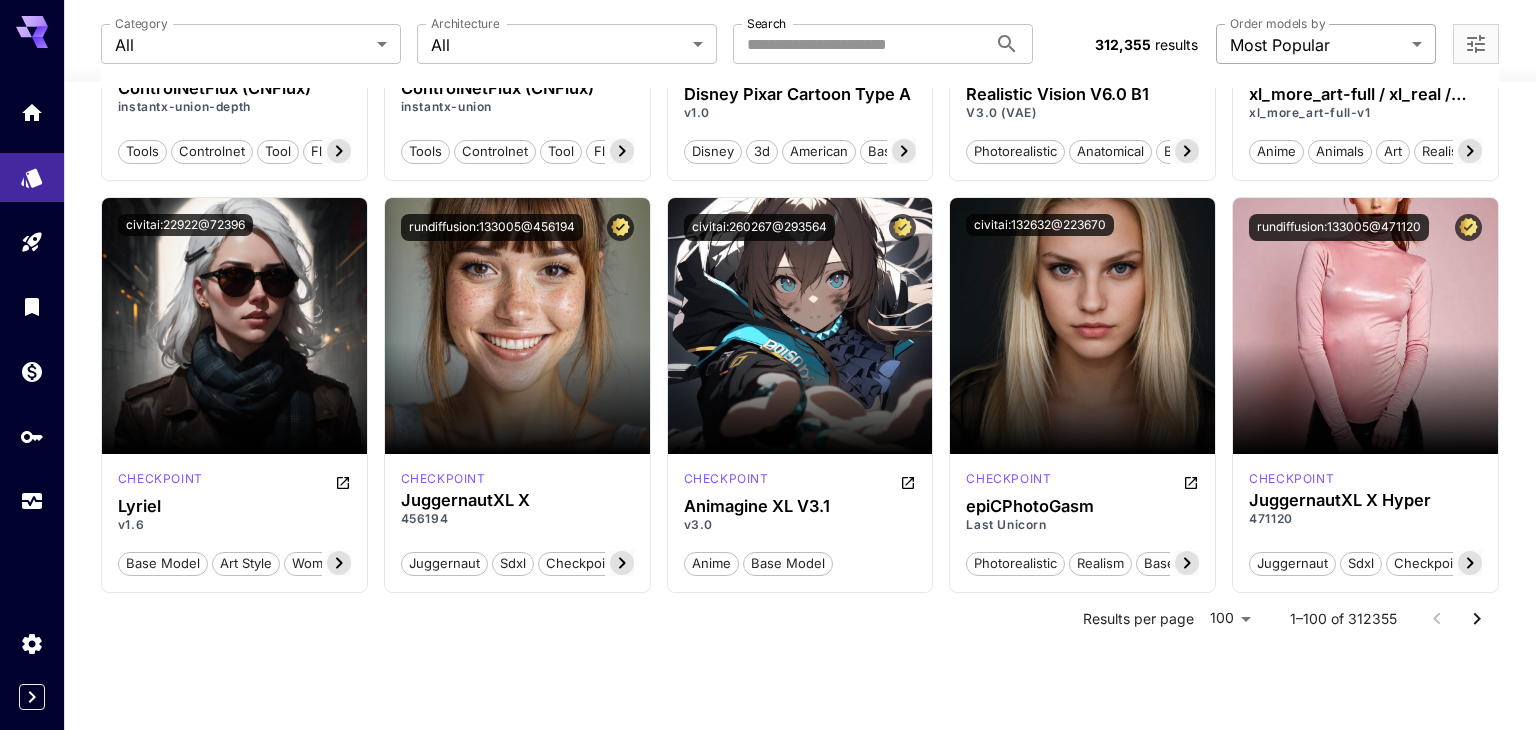 click on "**********" at bounding box center (768, -3578) 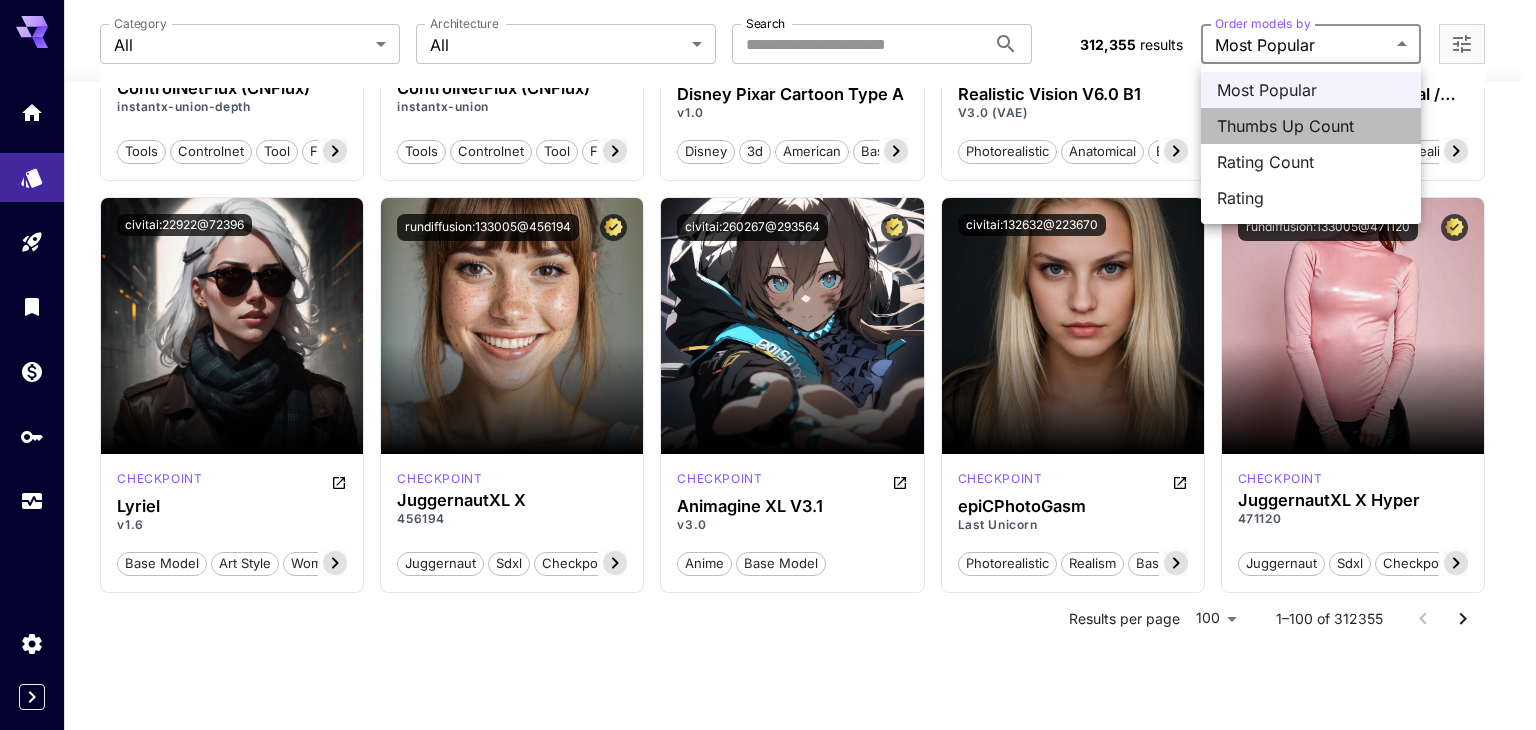 click on "Thumbs Up Count" at bounding box center [1311, 126] 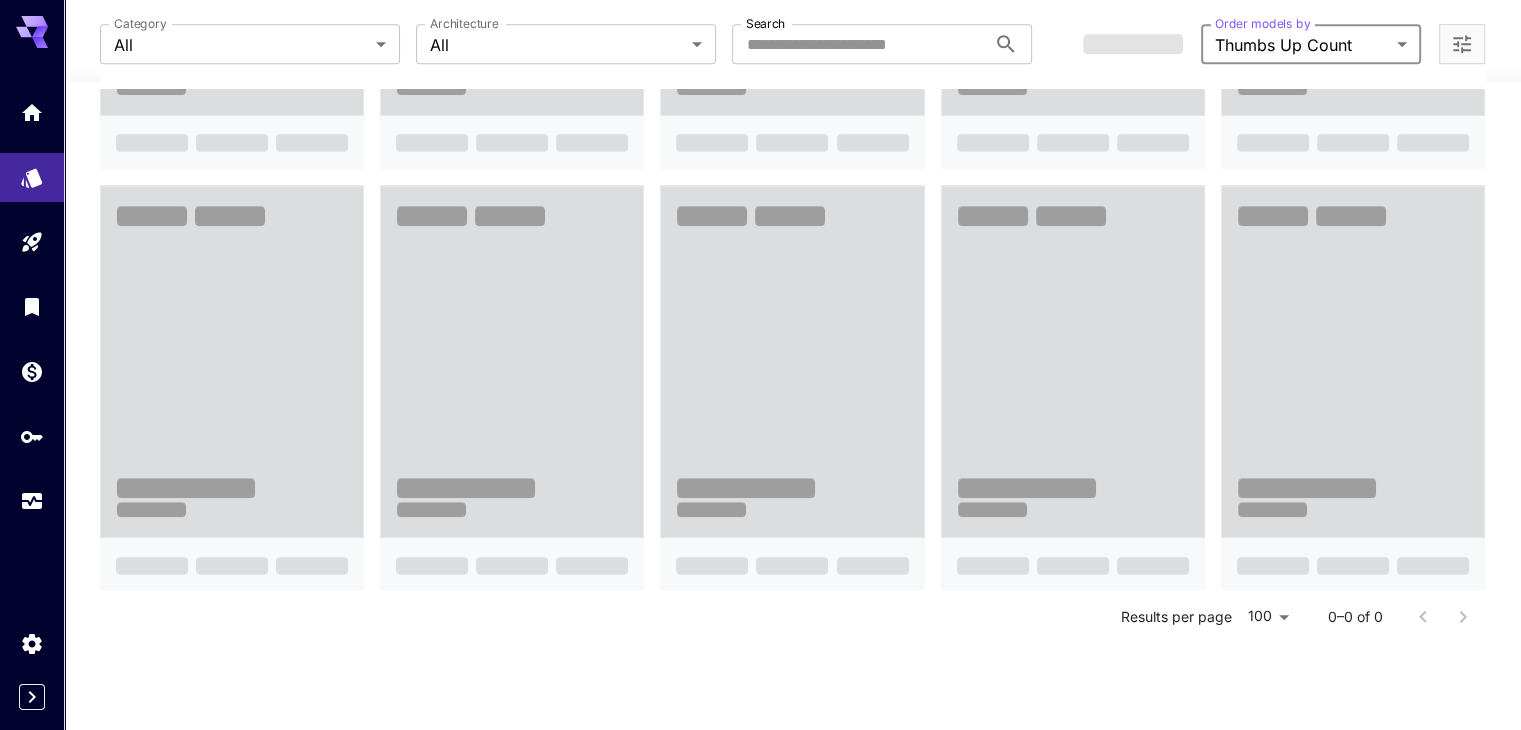 scroll, scrollTop: 7860, scrollLeft: 0, axis: vertical 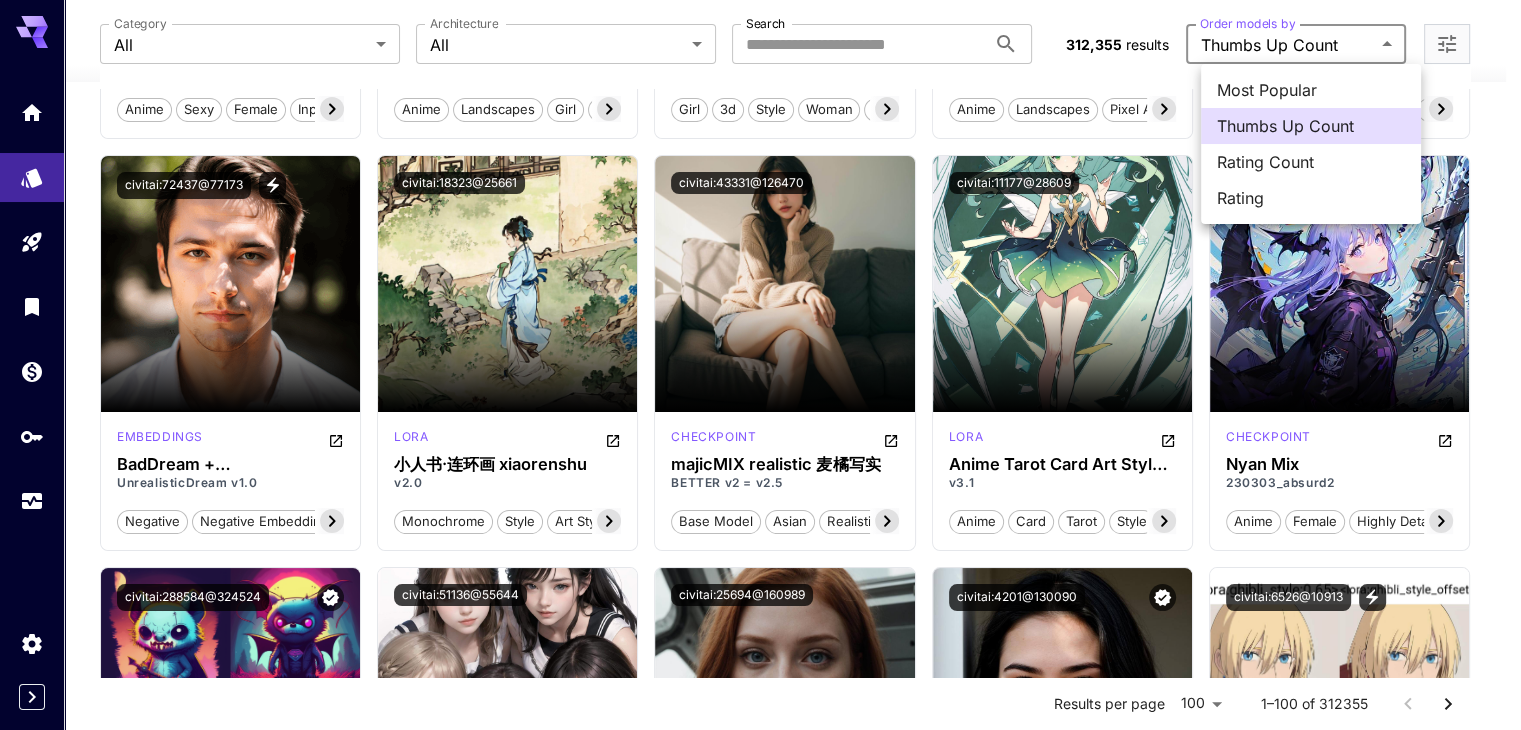 type 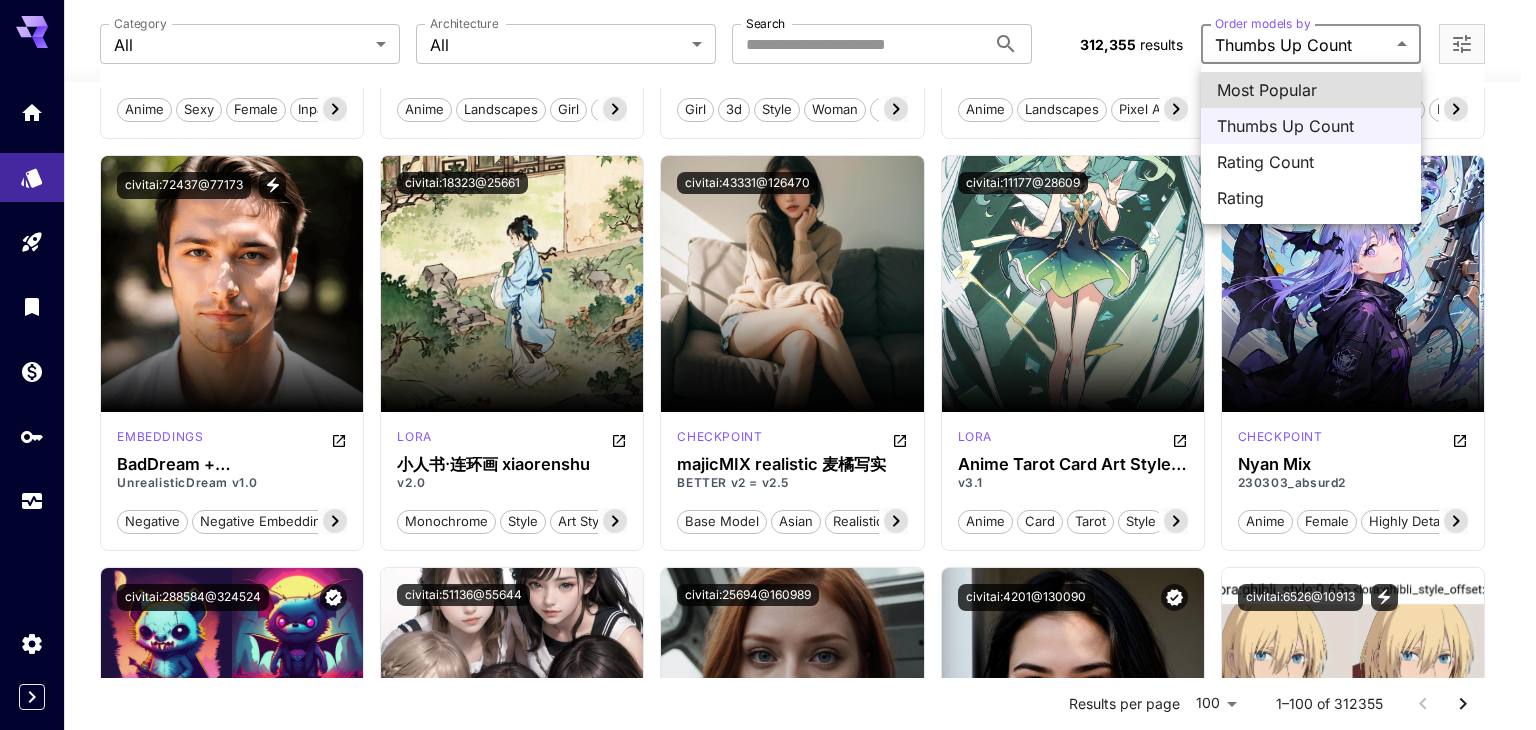 type 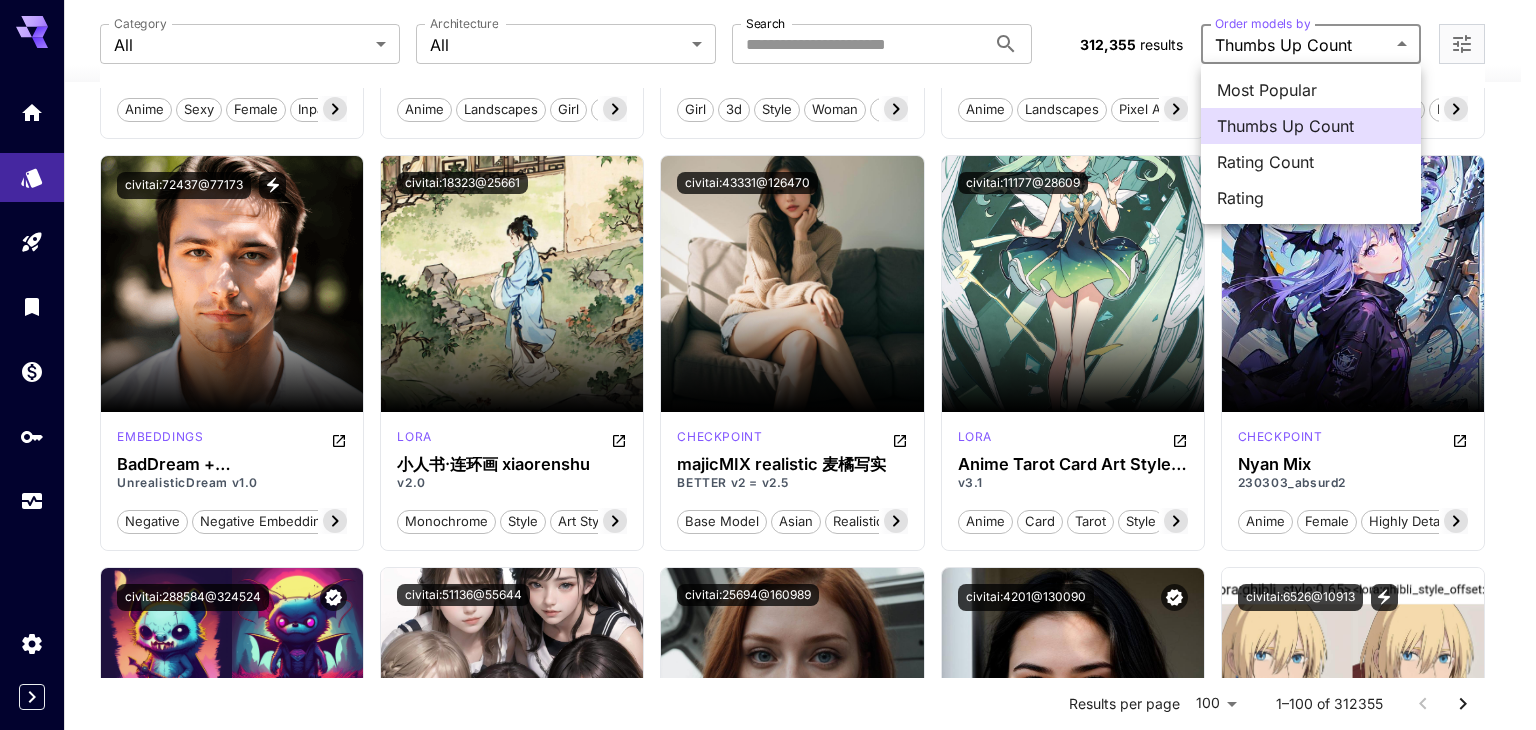 type 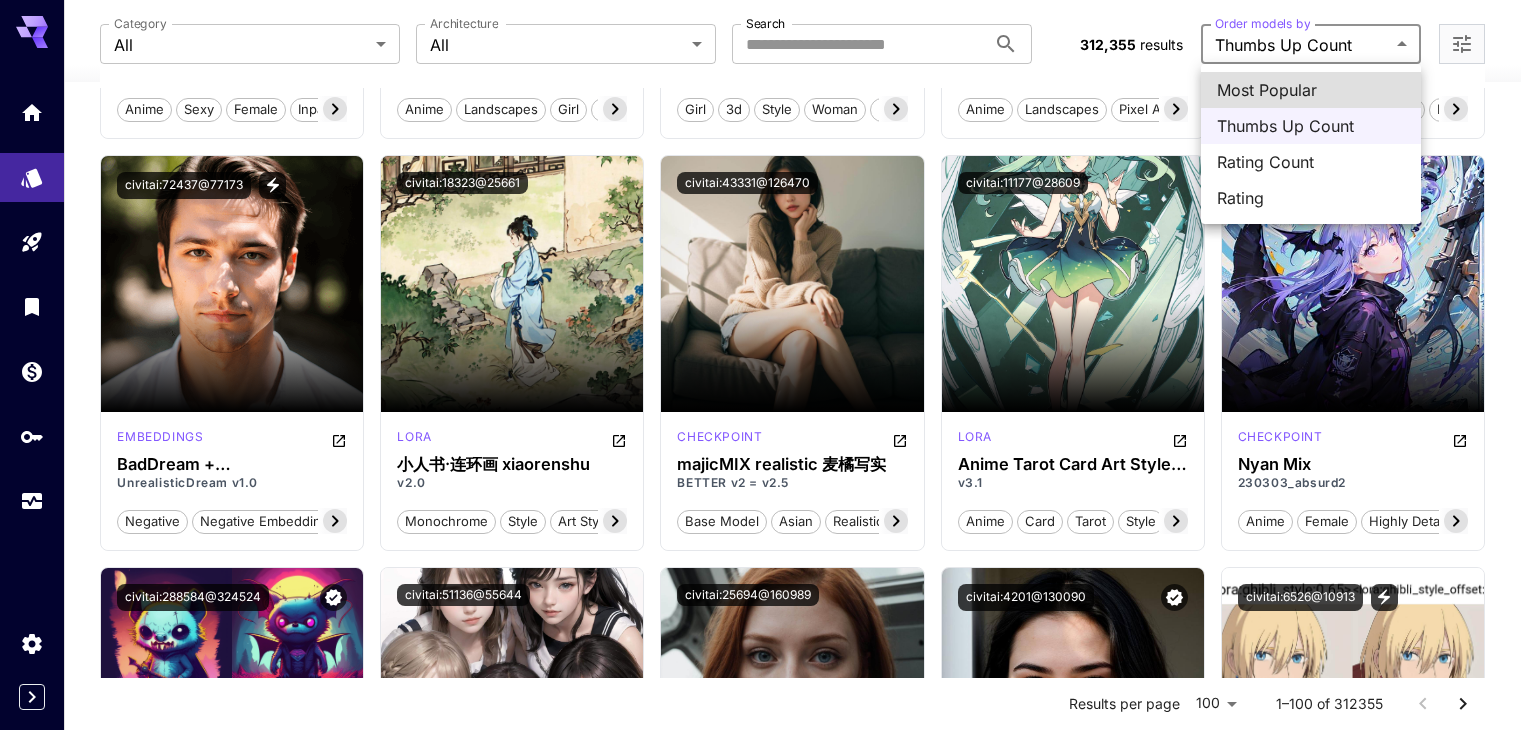 type 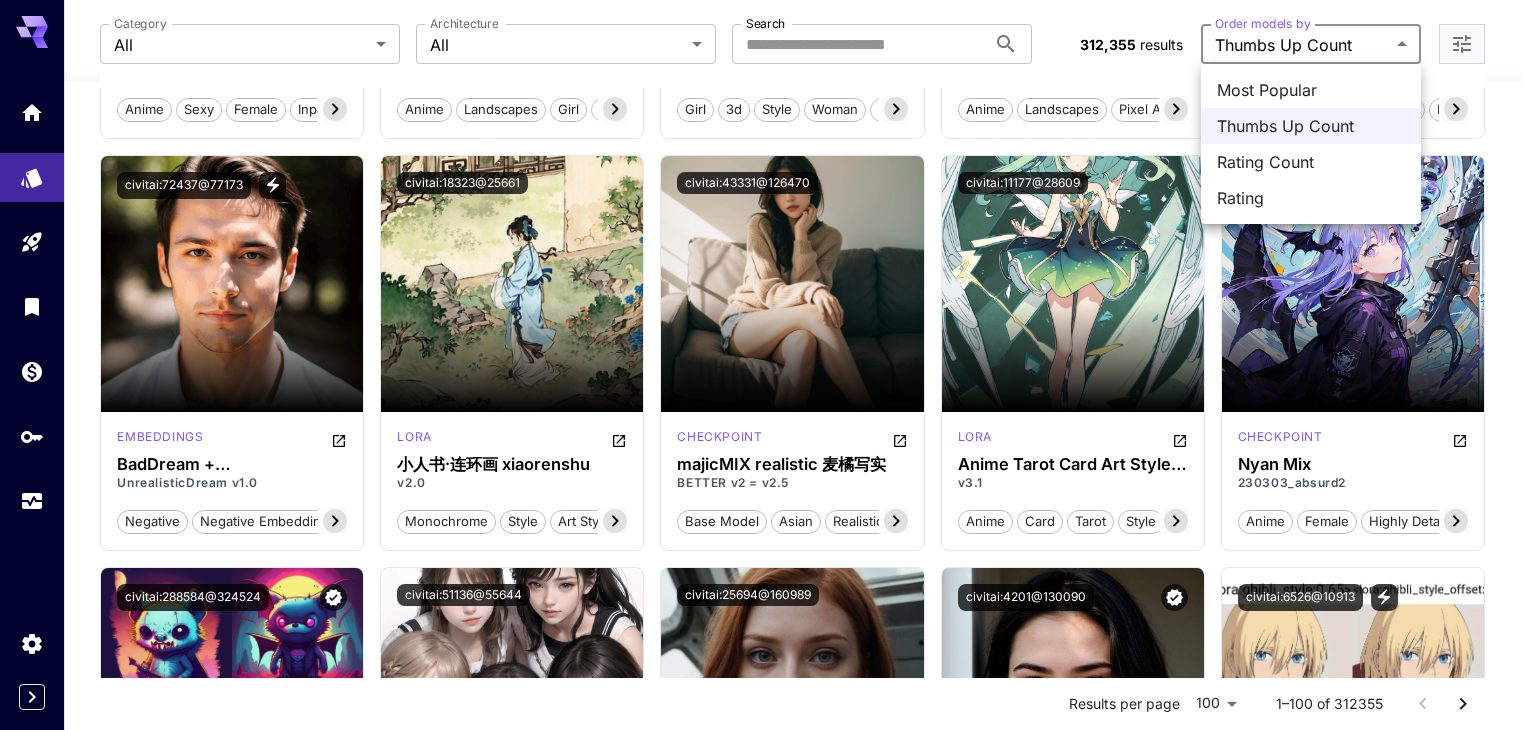 drag, startPoint x: 1501, startPoint y: 303, endPoint x: 1514, endPoint y: 290, distance: 18.384777 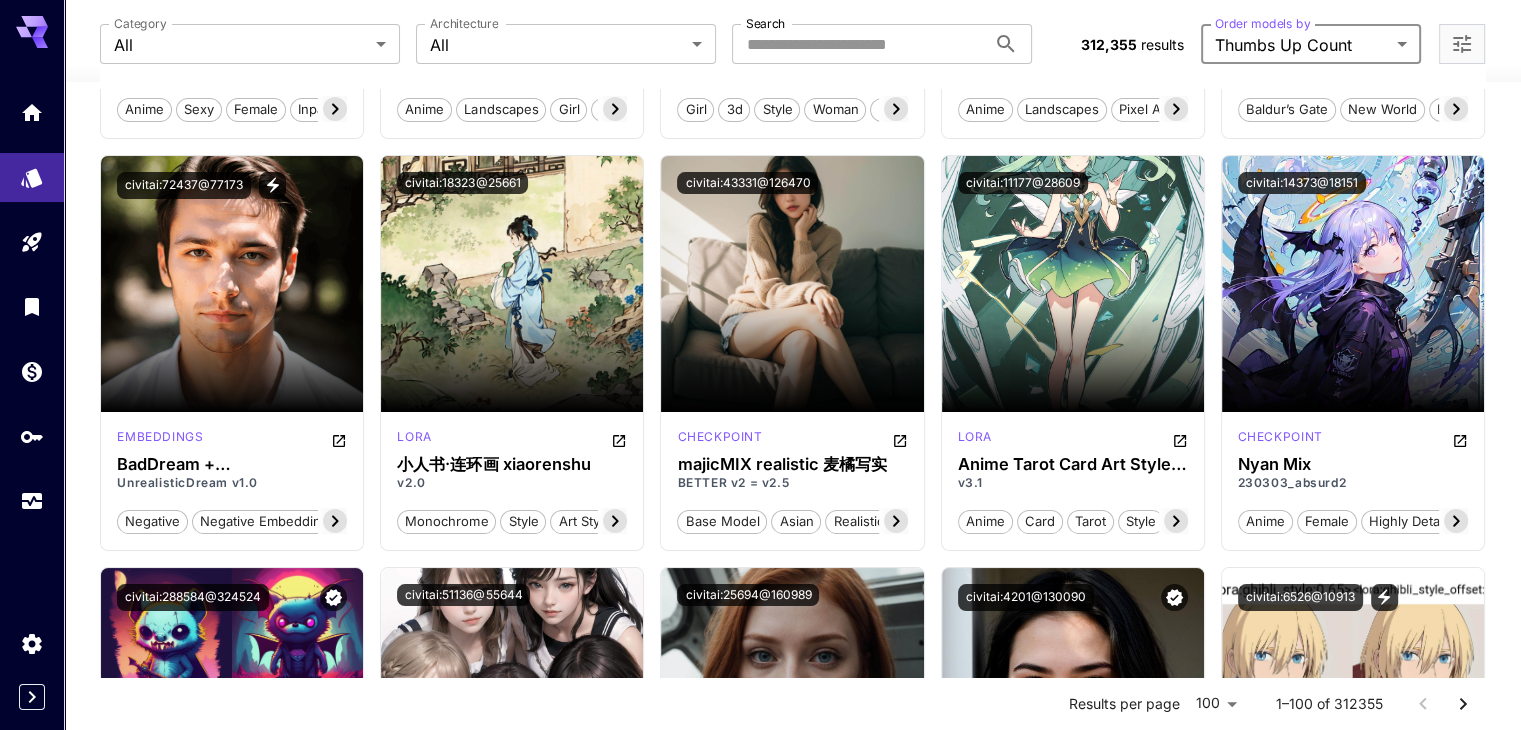 scroll, scrollTop: 7820, scrollLeft: 0, axis: vertical 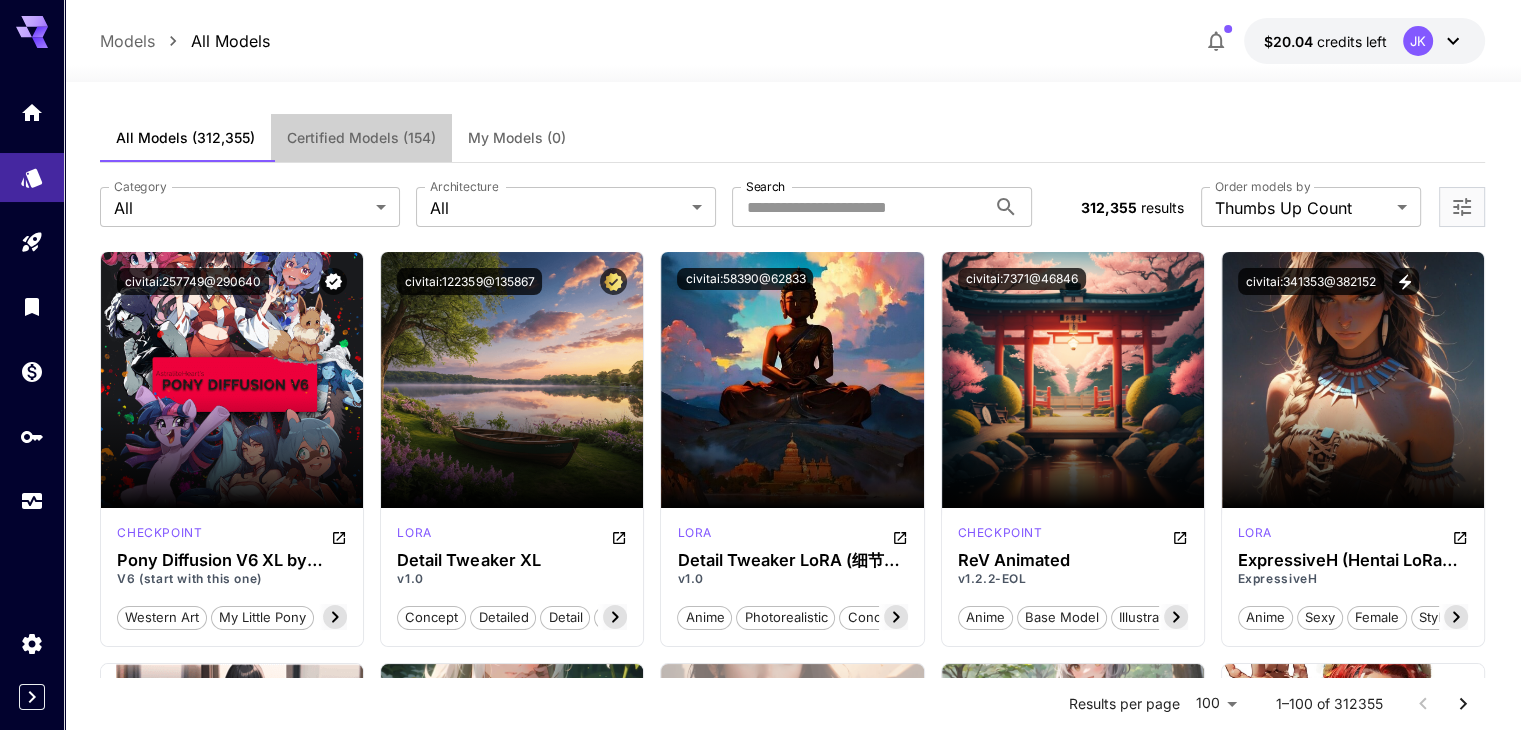 click on "Certified Models (154)" at bounding box center [361, 138] 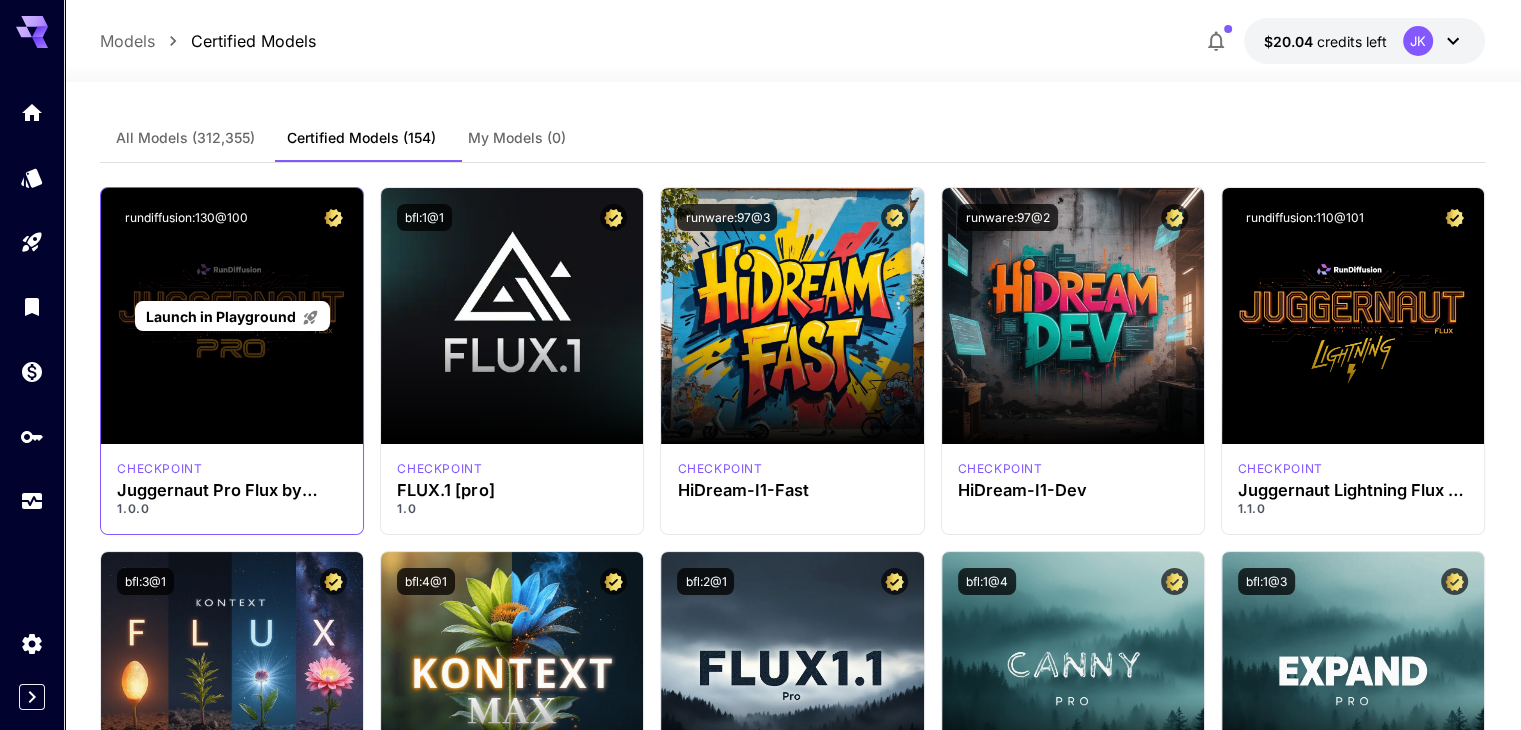 click on "Launch in Playground" at bounding box center (221, 316) 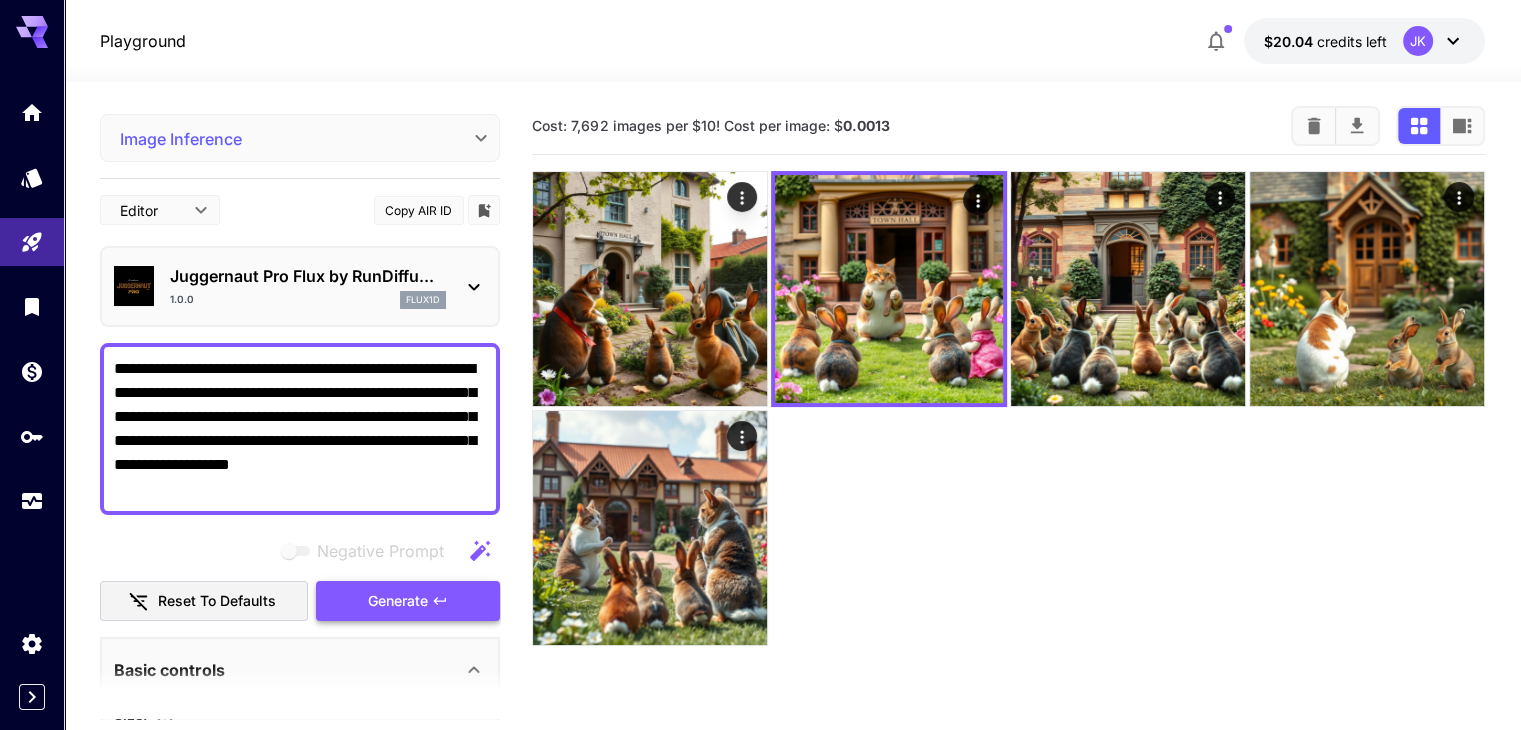 type on "**********" 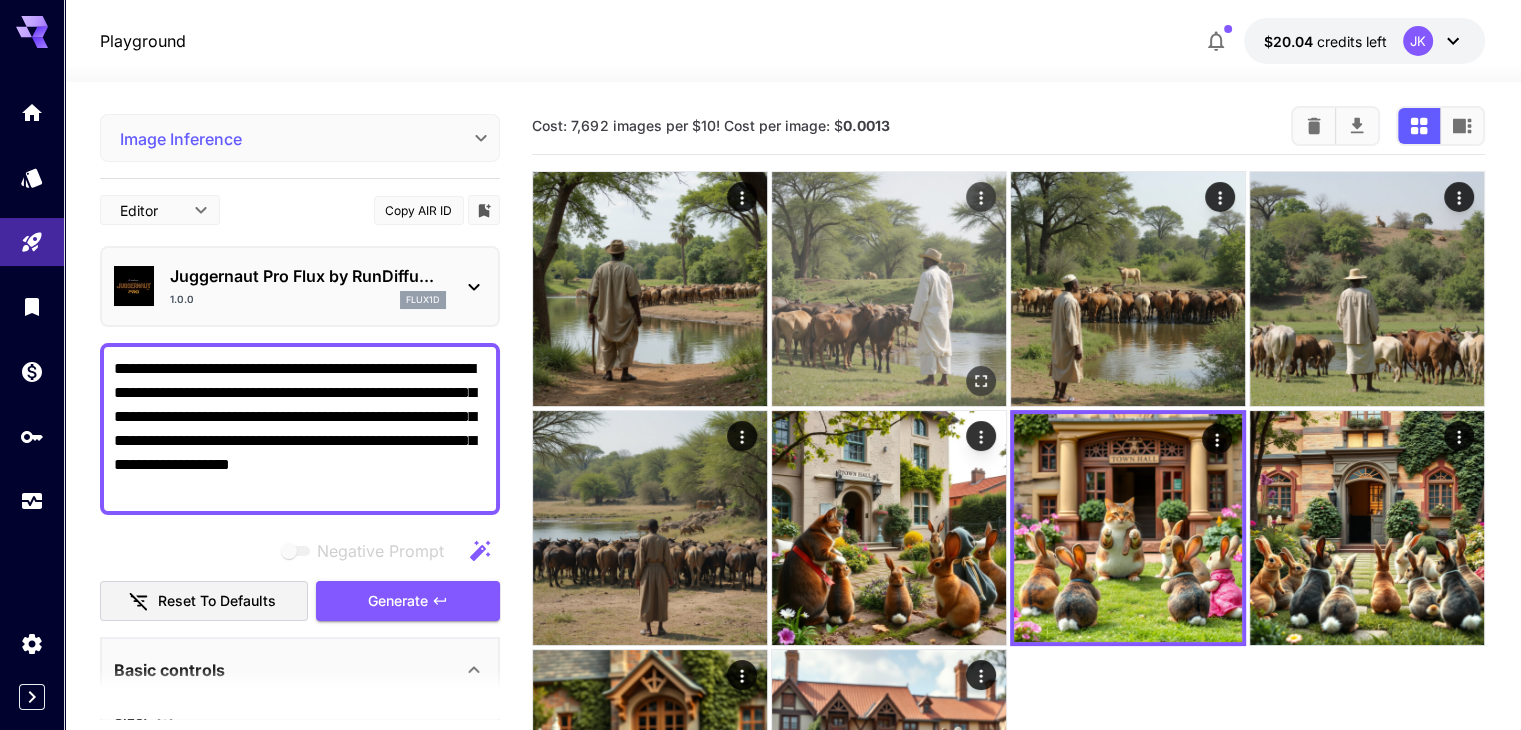 click at bounding box center [889, 289] 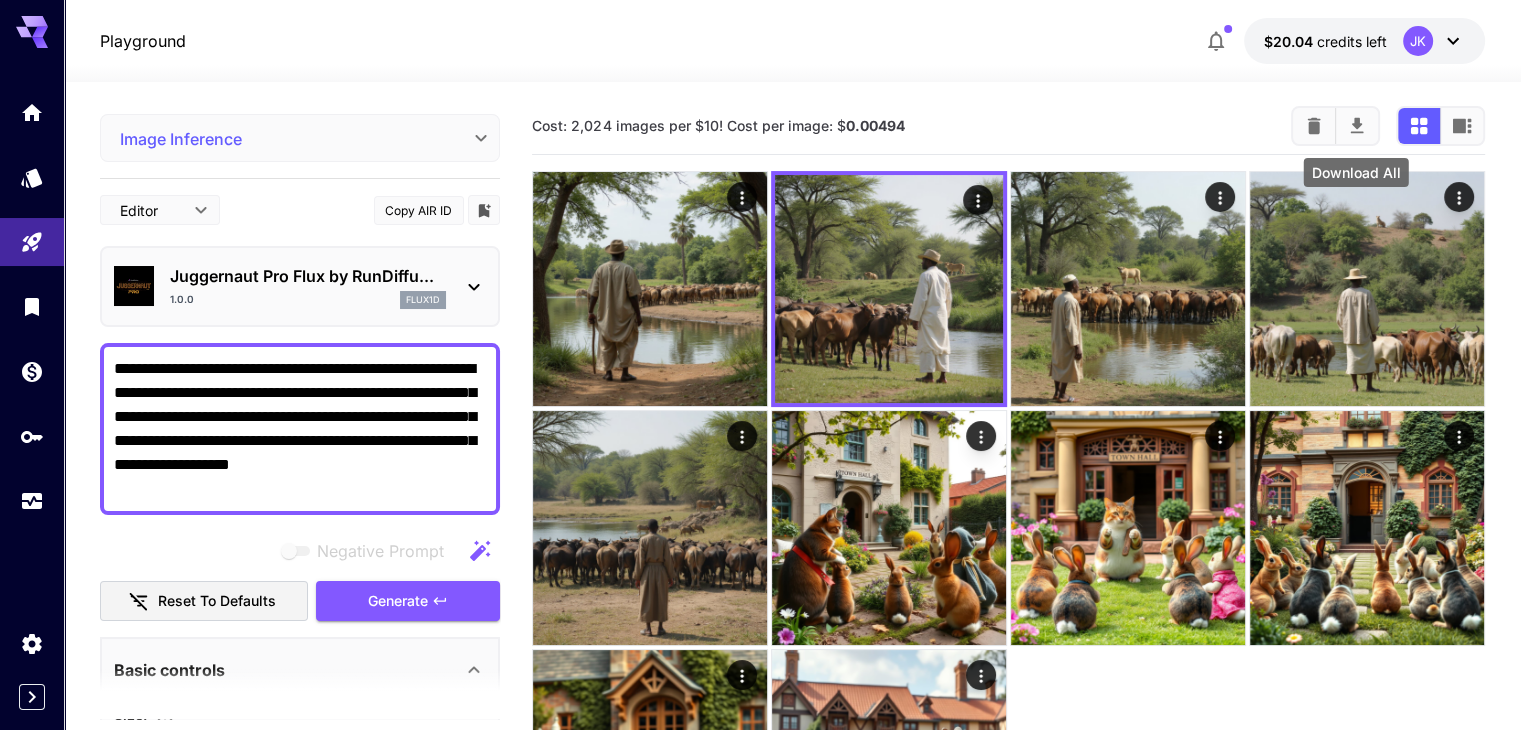 click 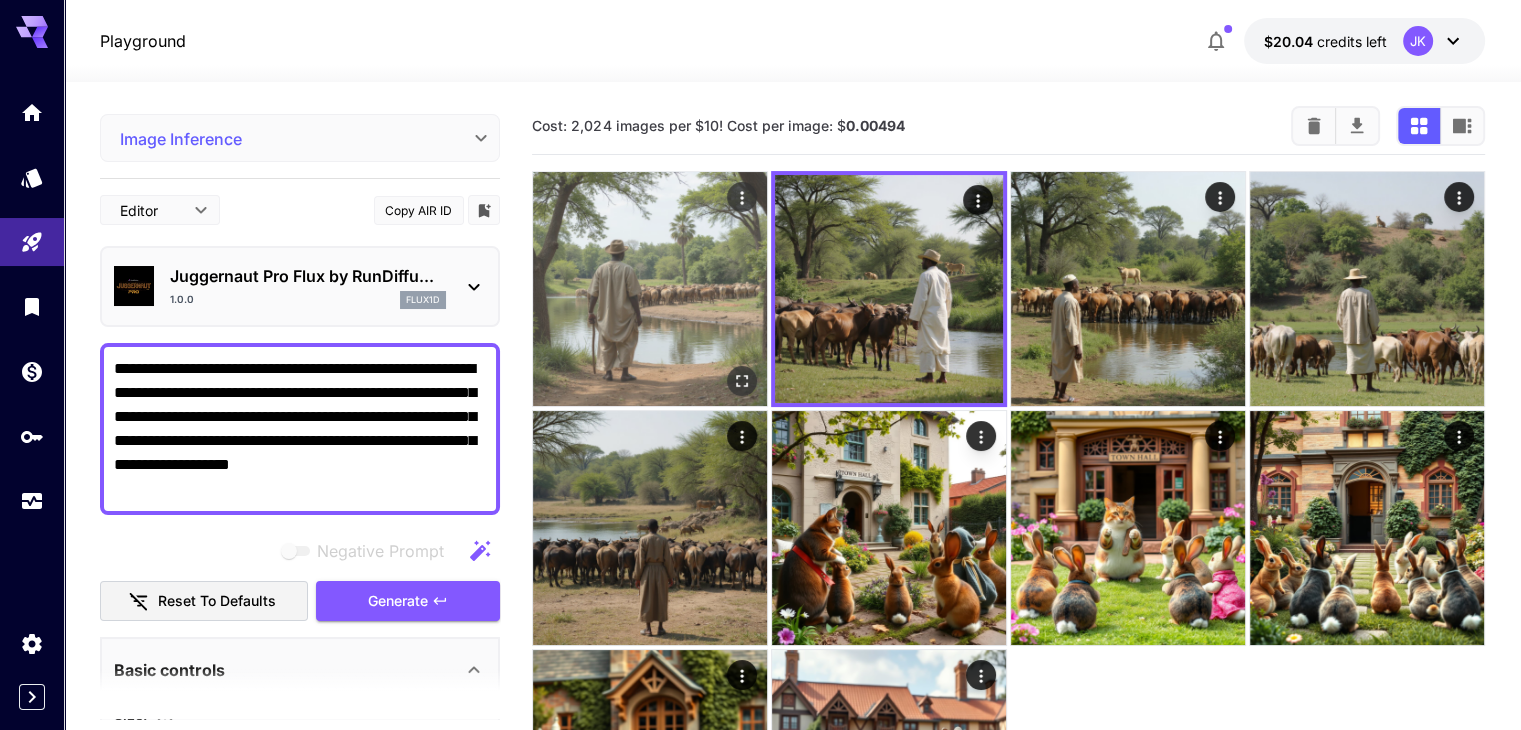 click at bounding box center [650, 289] 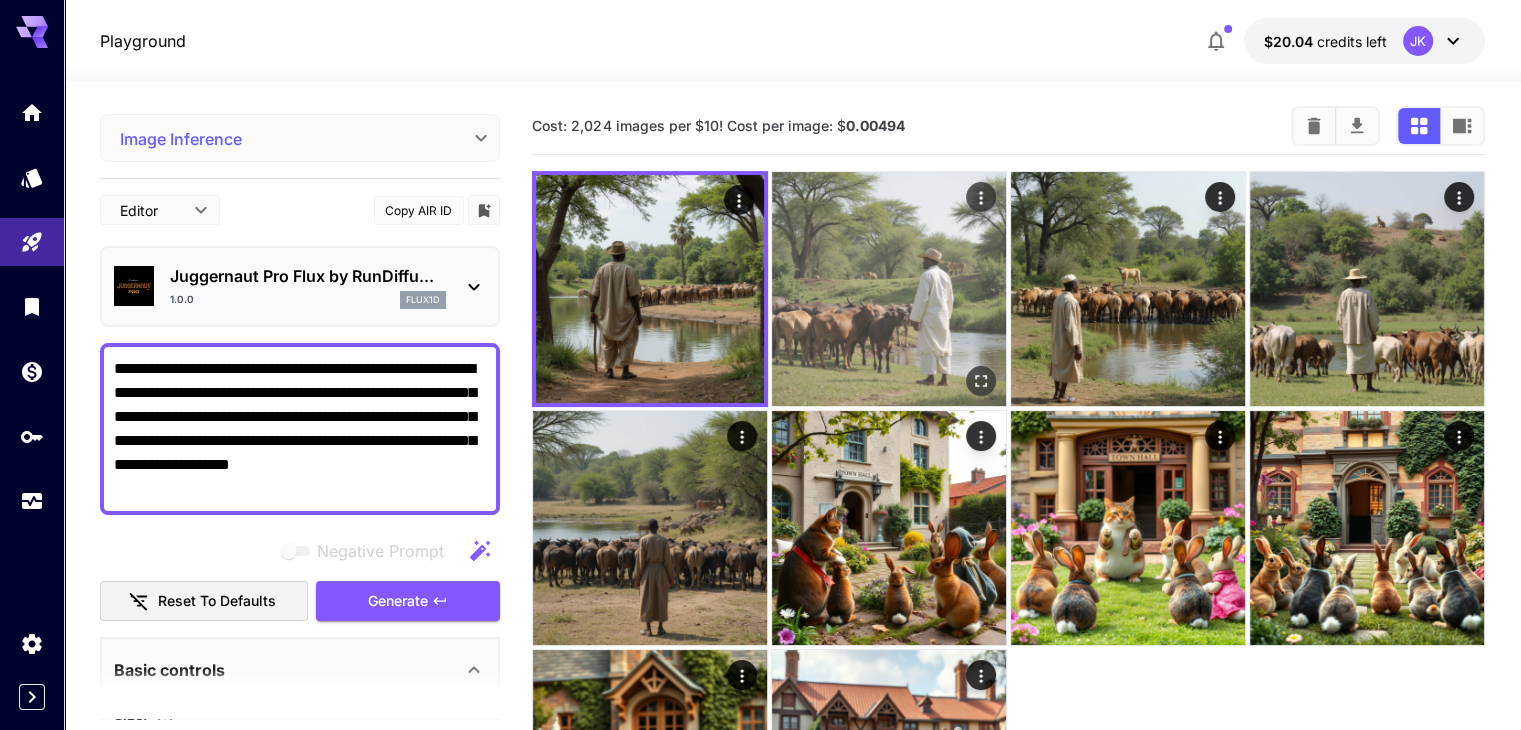 click at bounding box center (889, 289) 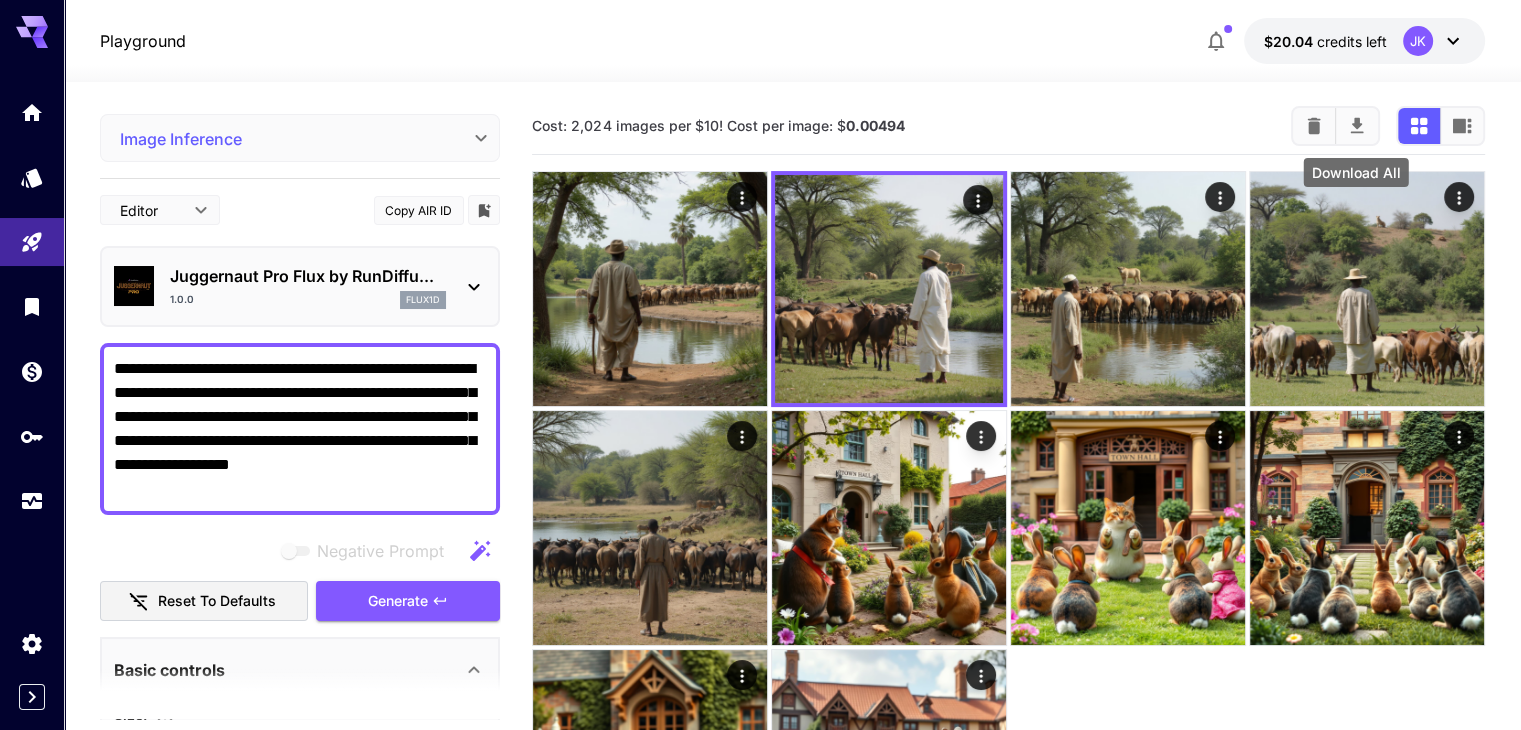 click 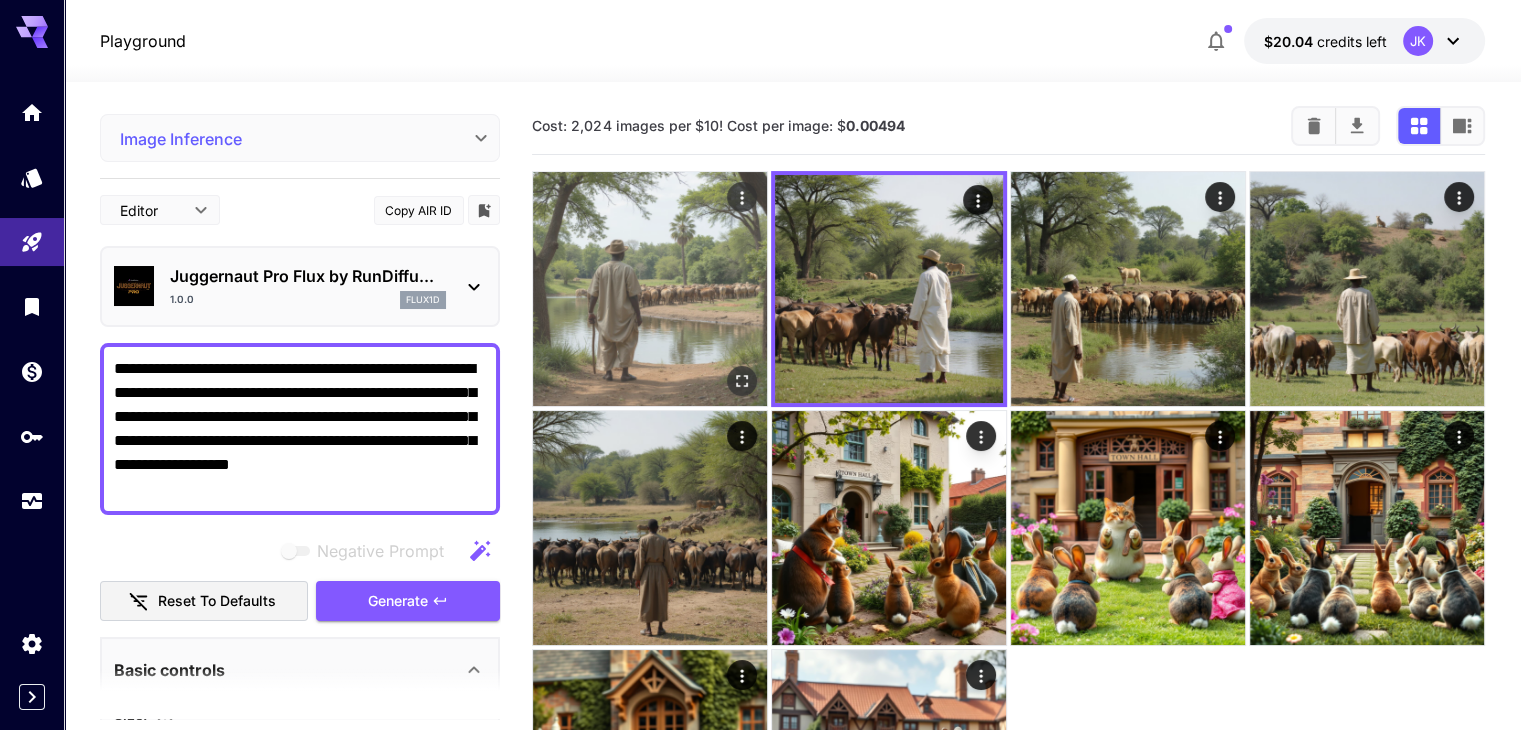 click at bounding box center (650, 289) 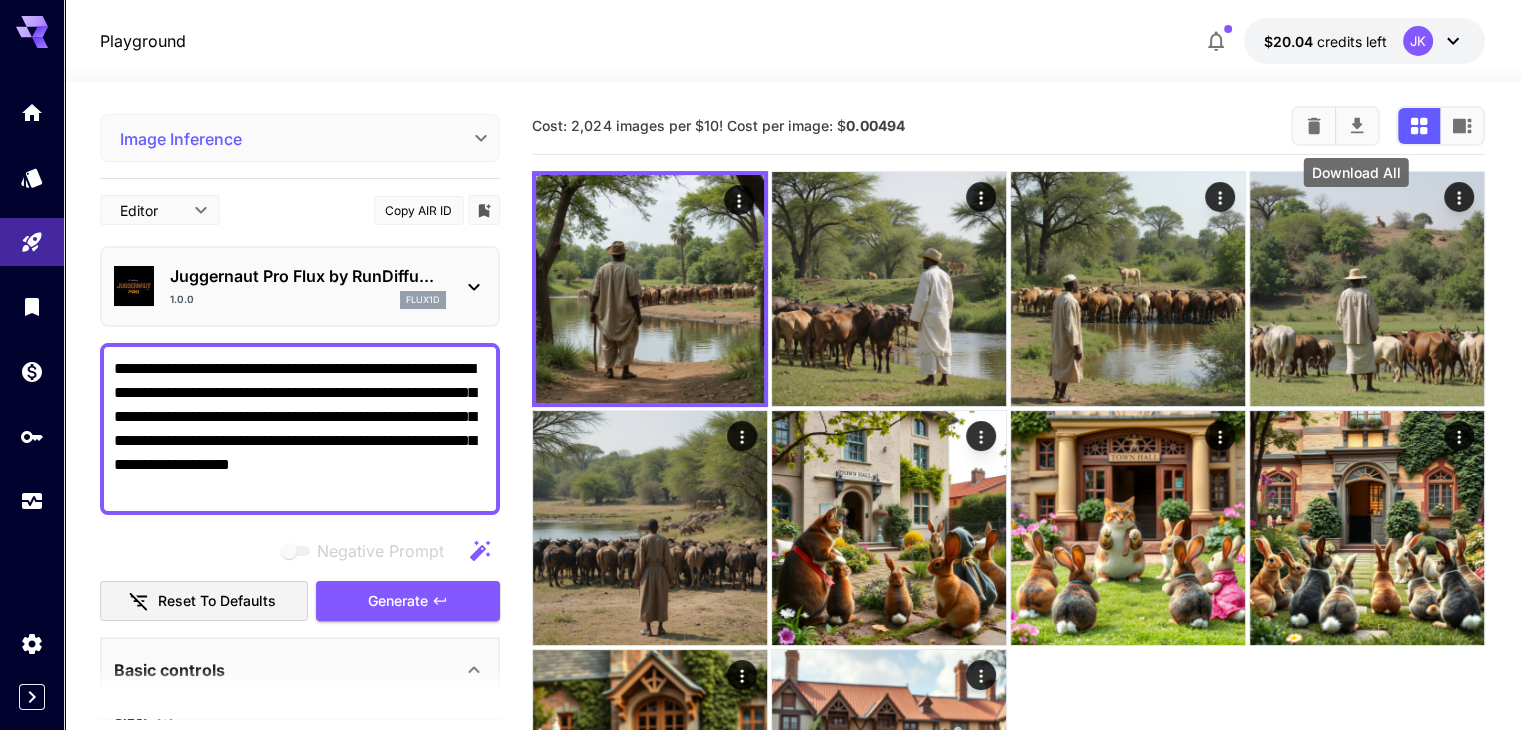 click 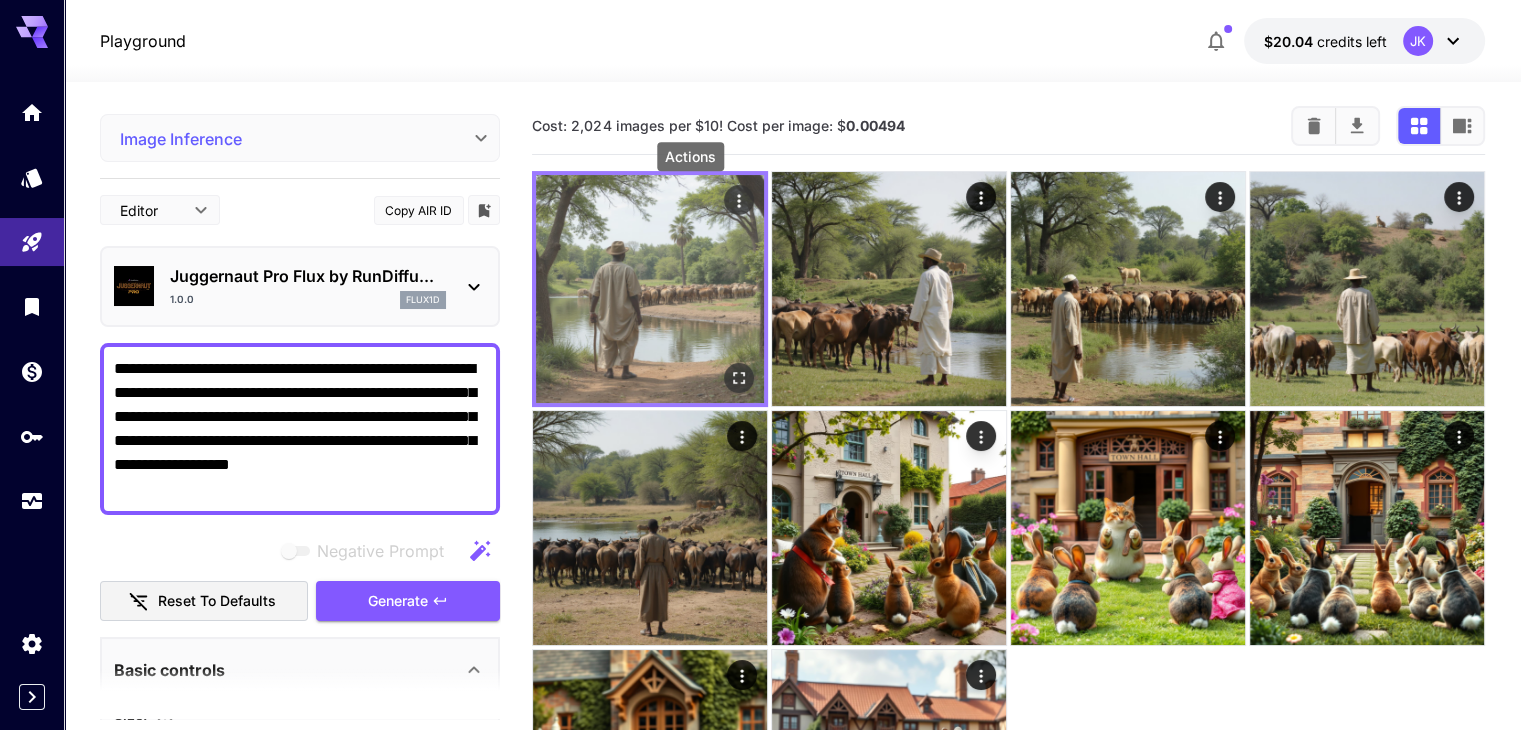 click 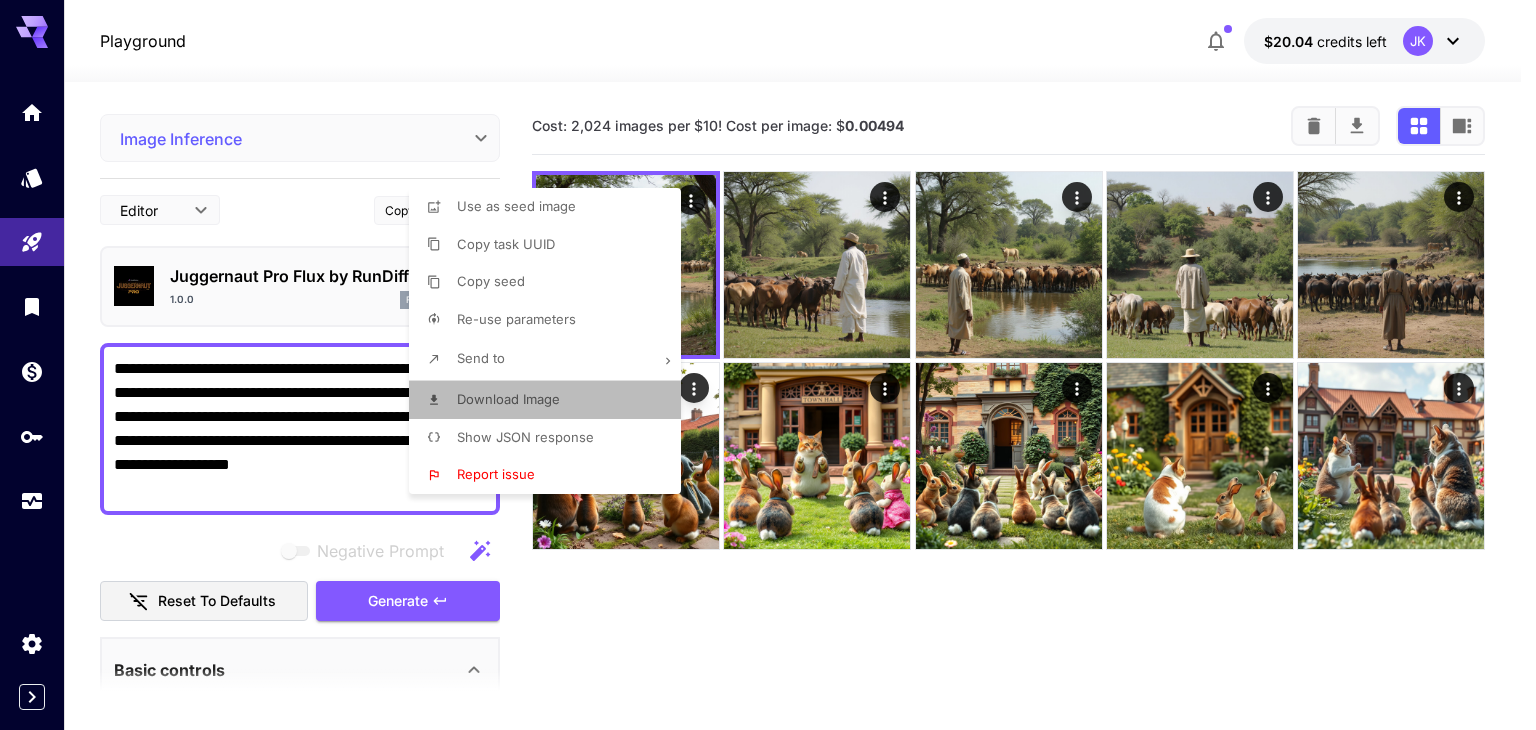 click on "Download Image" at bounding box center [508, 399] 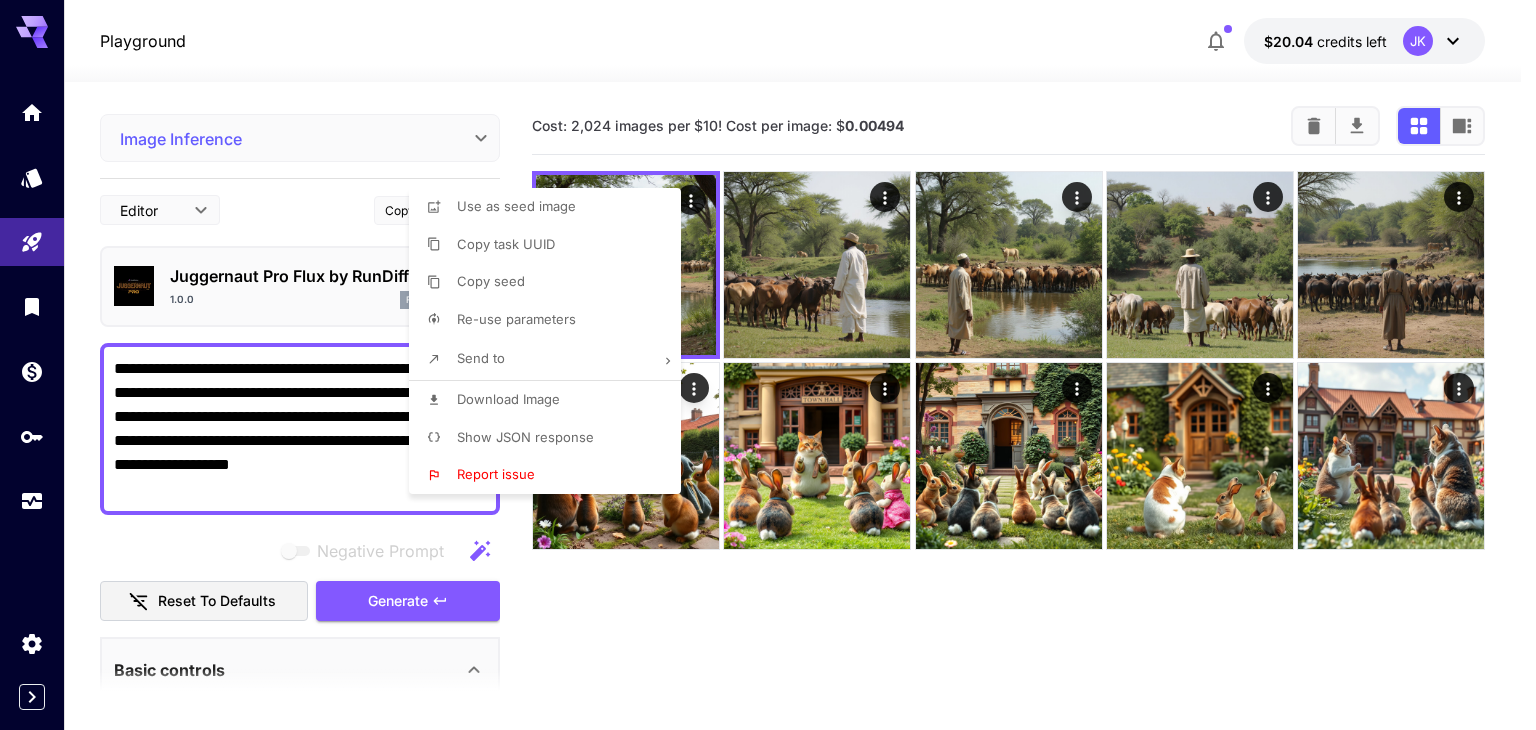 click at bounding box center (768, 365) 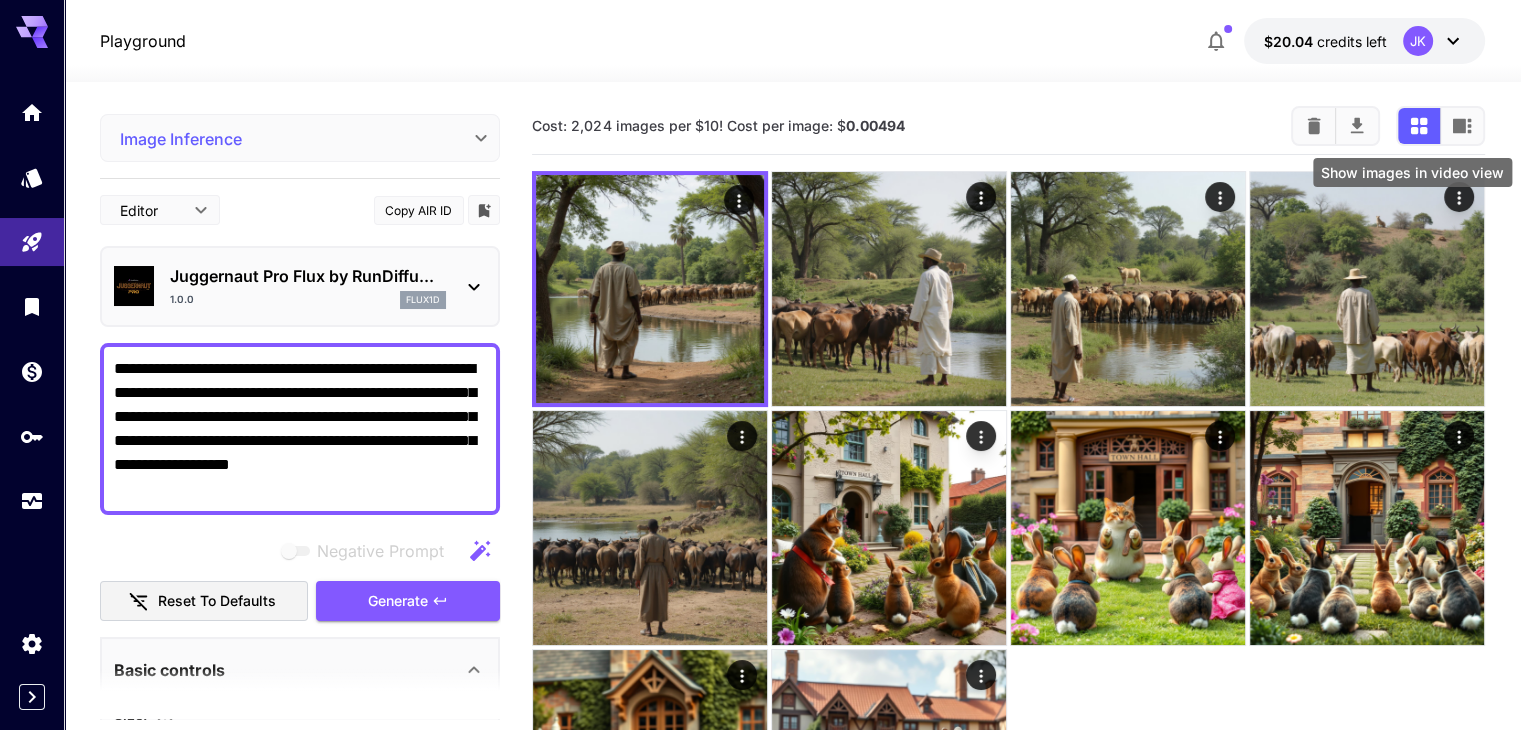 click 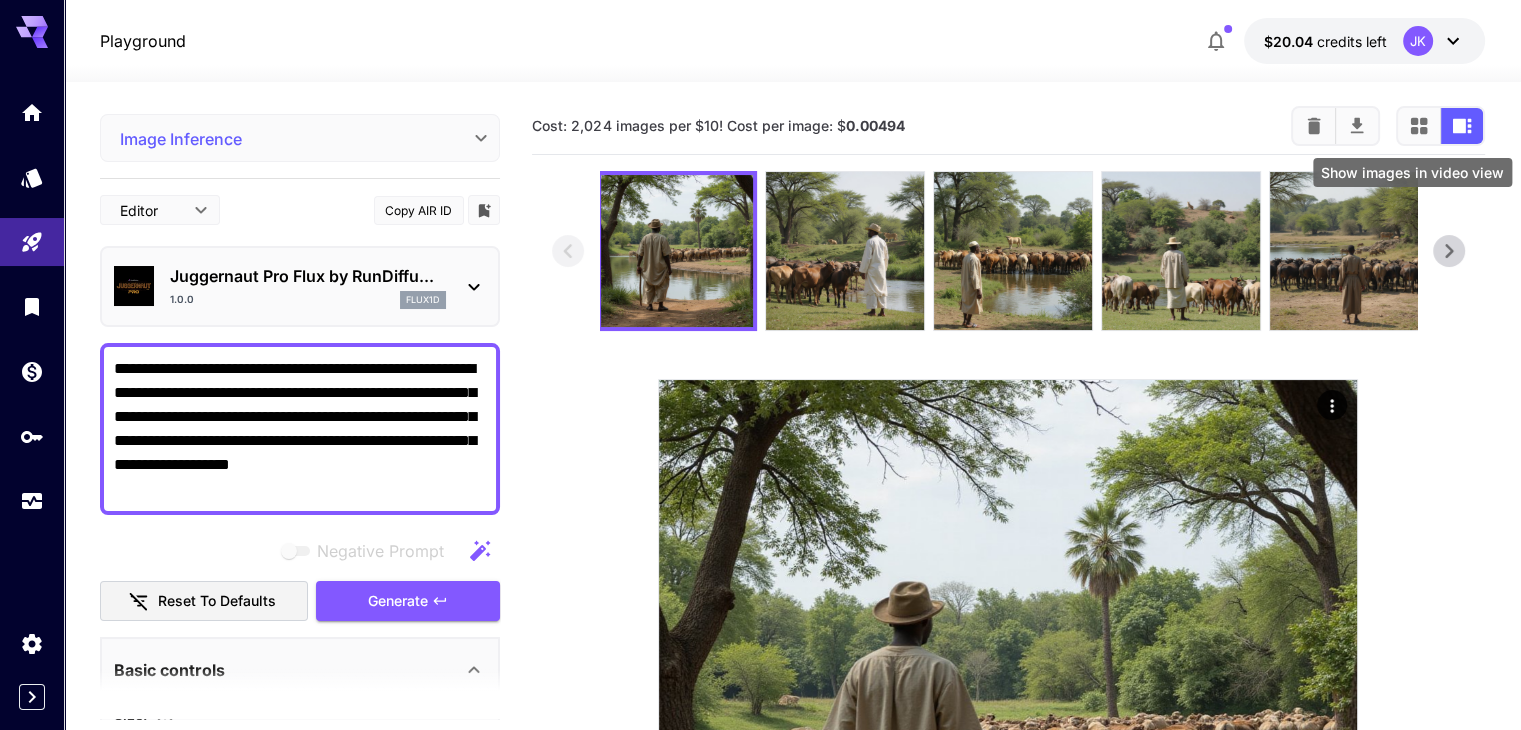 click 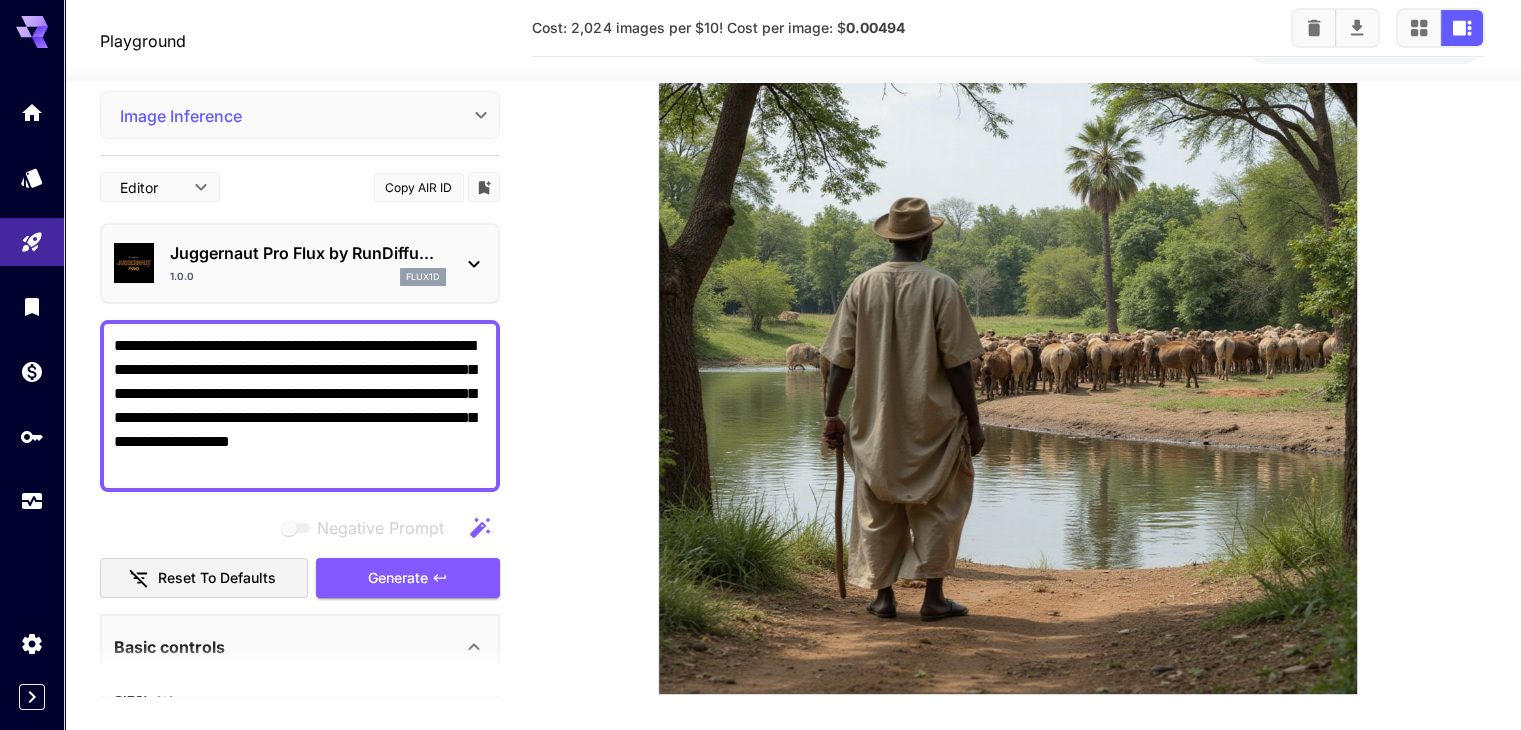 scroll, scrollTop: 376, scrollLeft: 0, axis: vertical 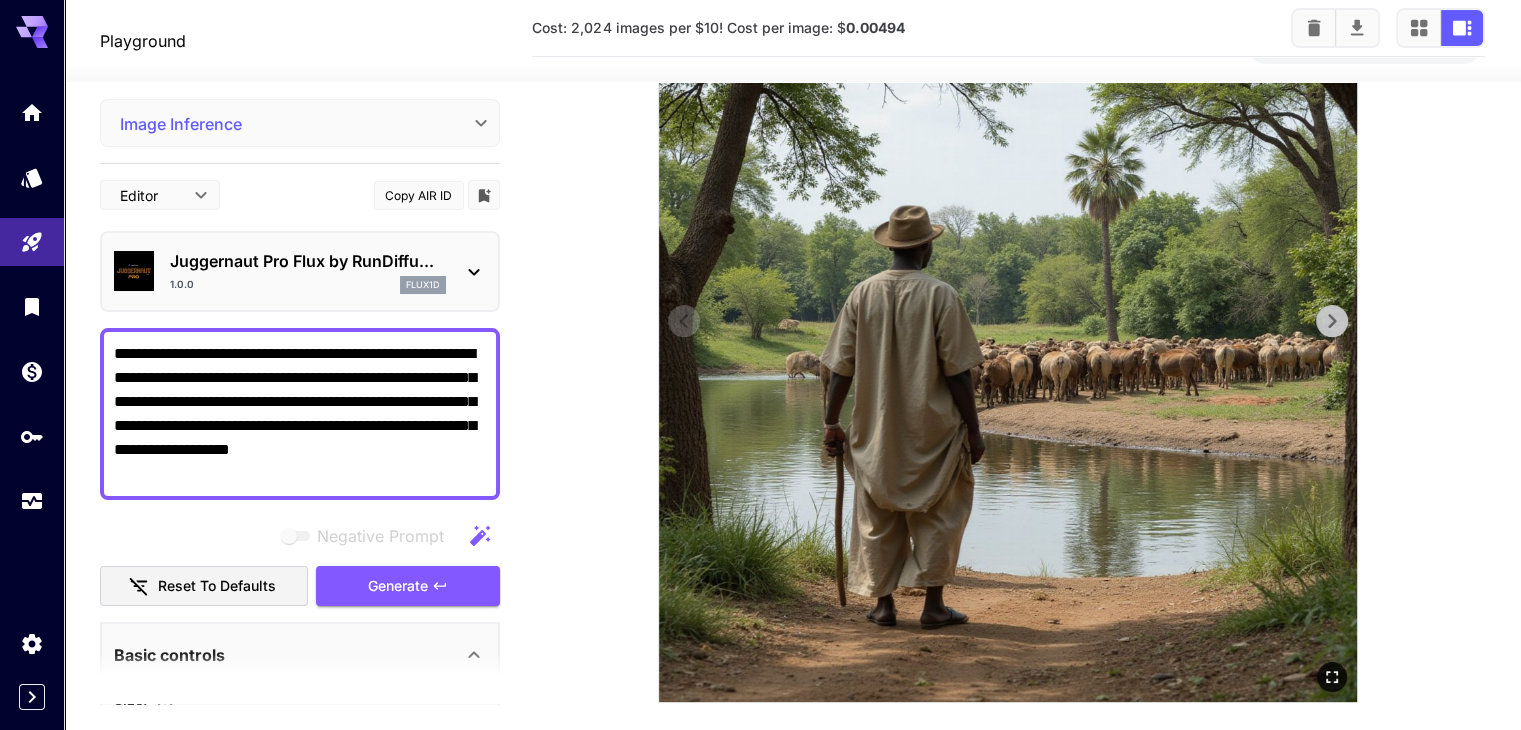 click 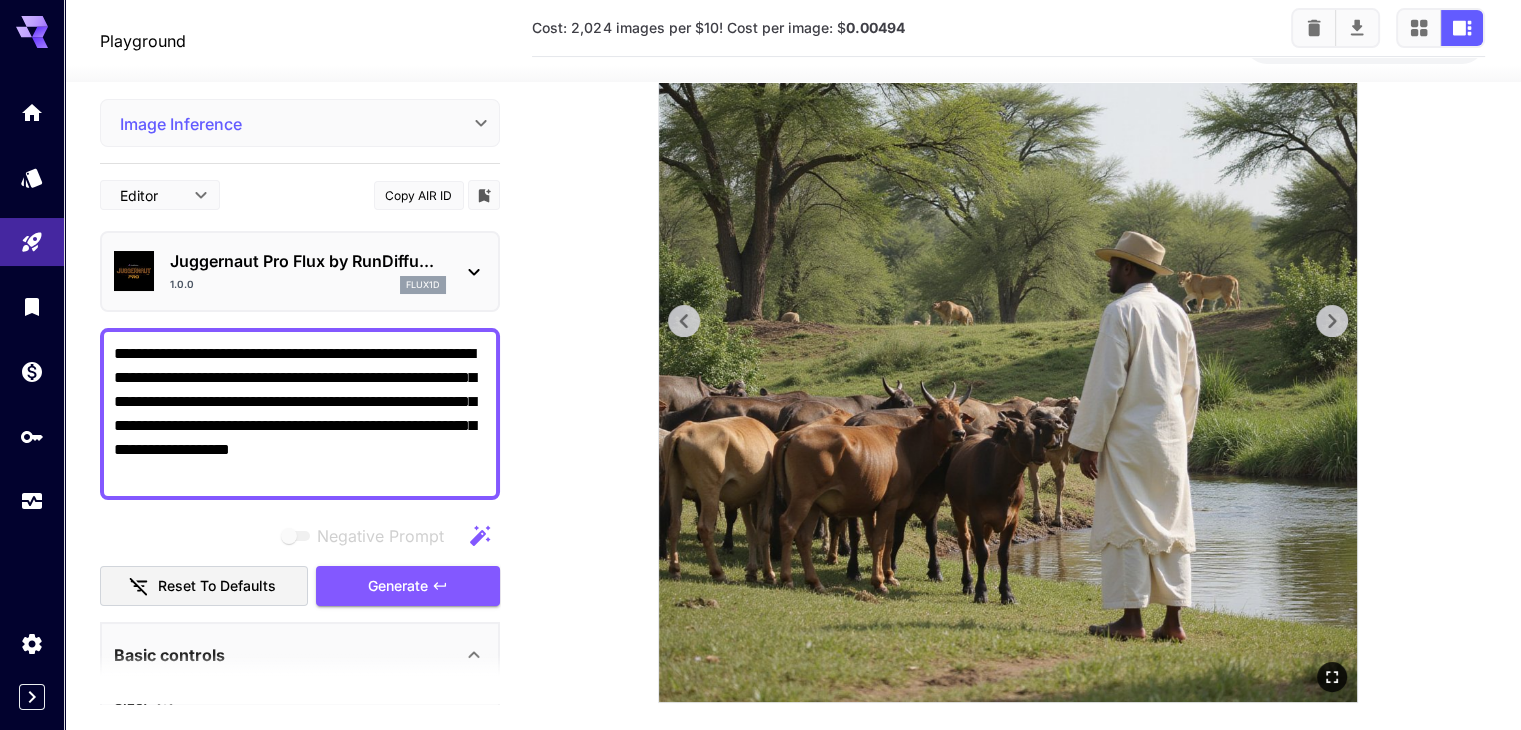 click 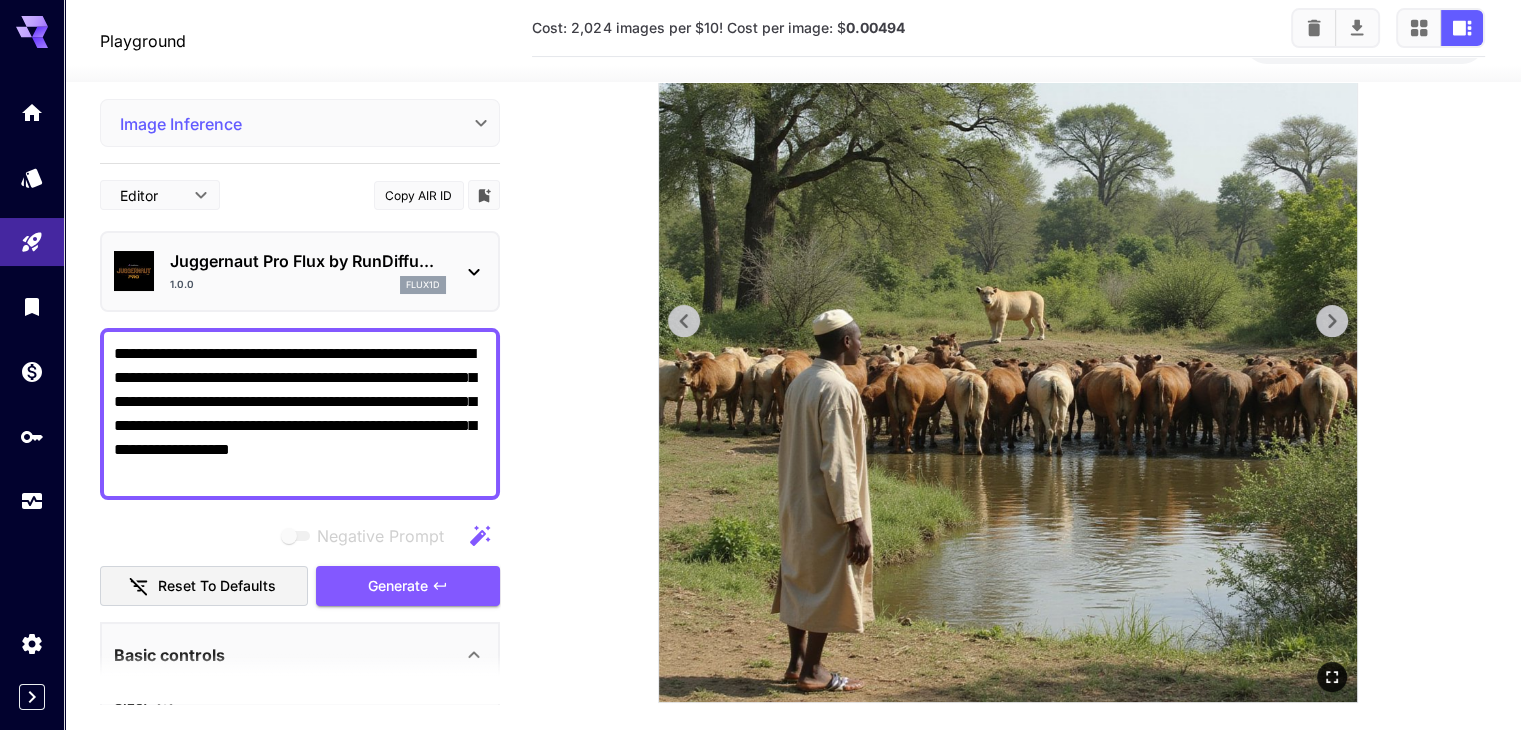 click 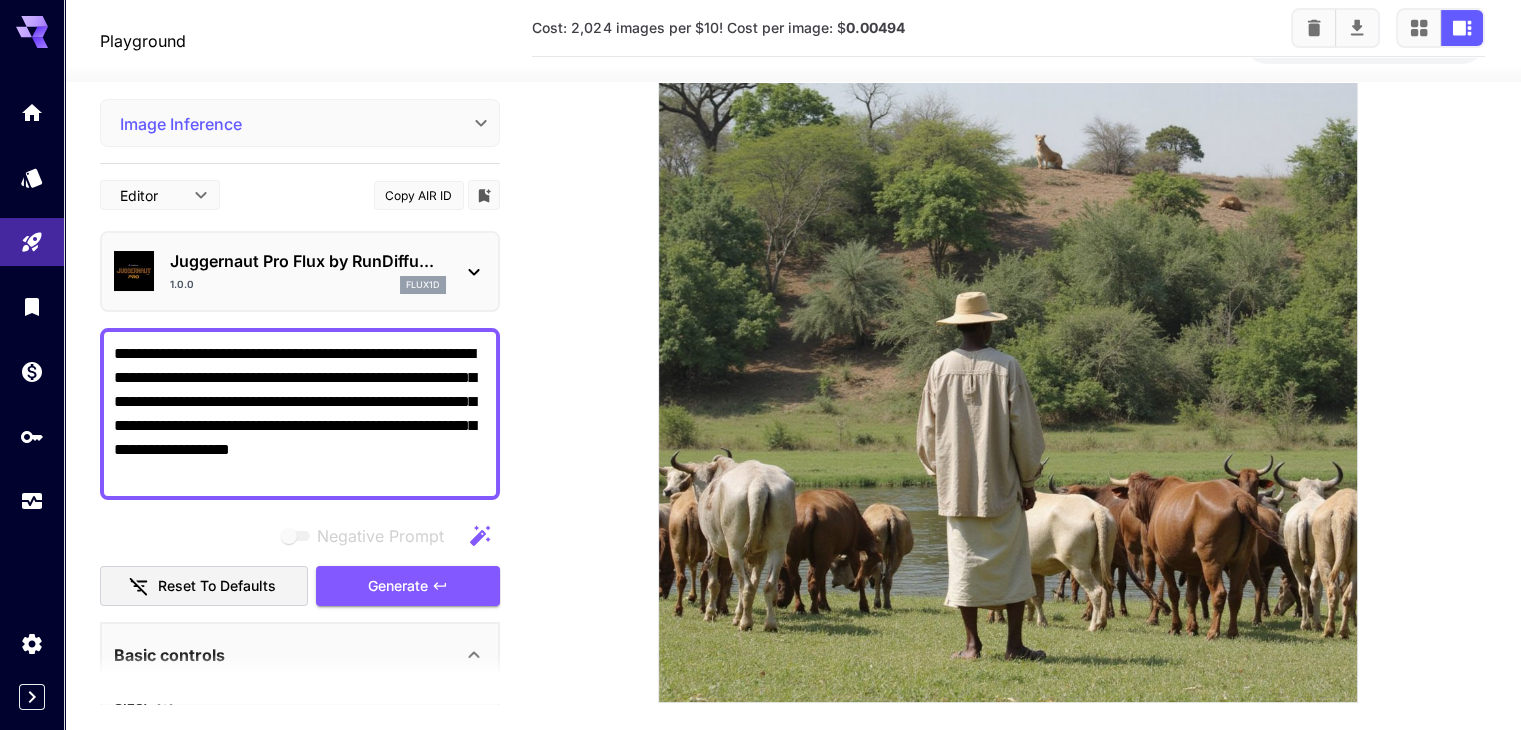 click at bounding box center [1008, 249] 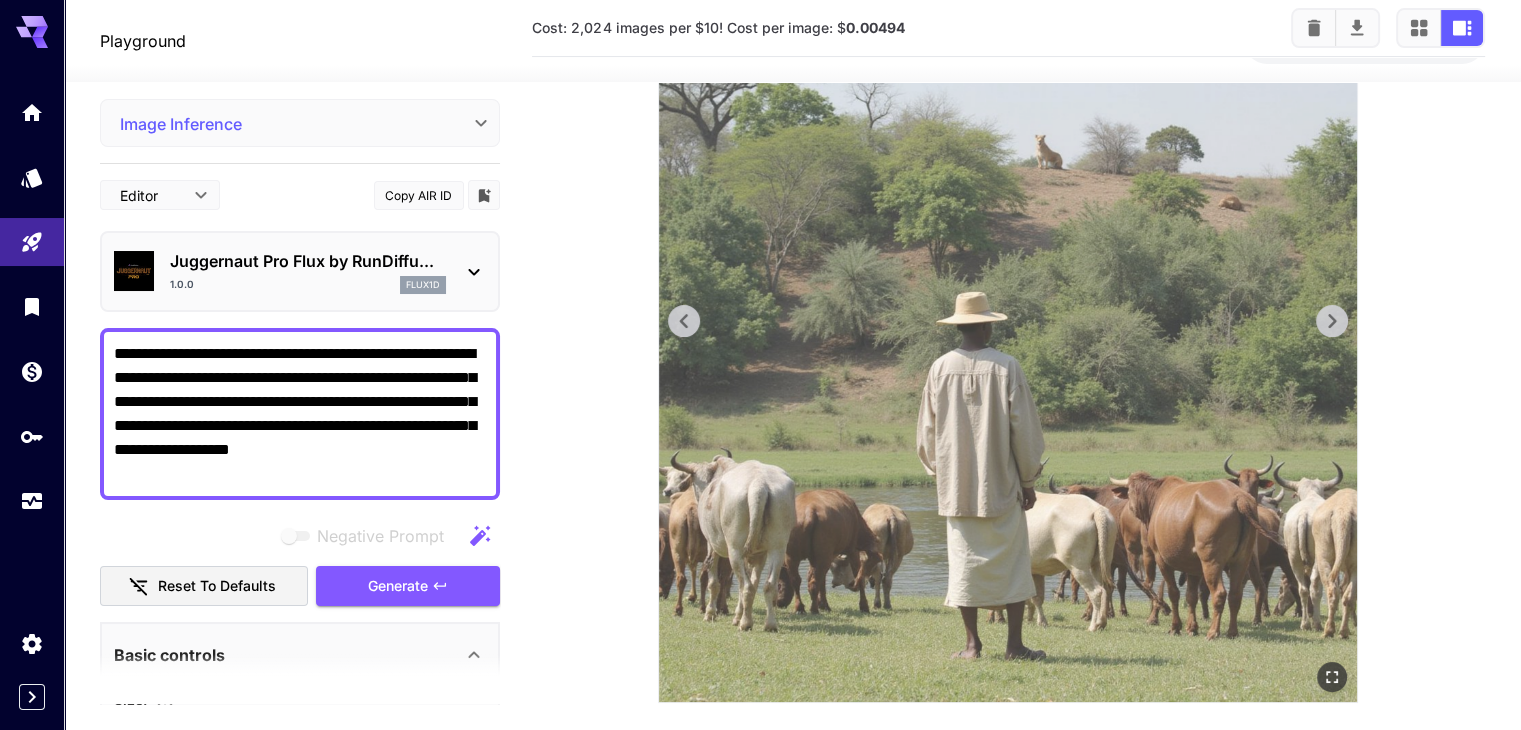 click at bounding box center [1008, 353] 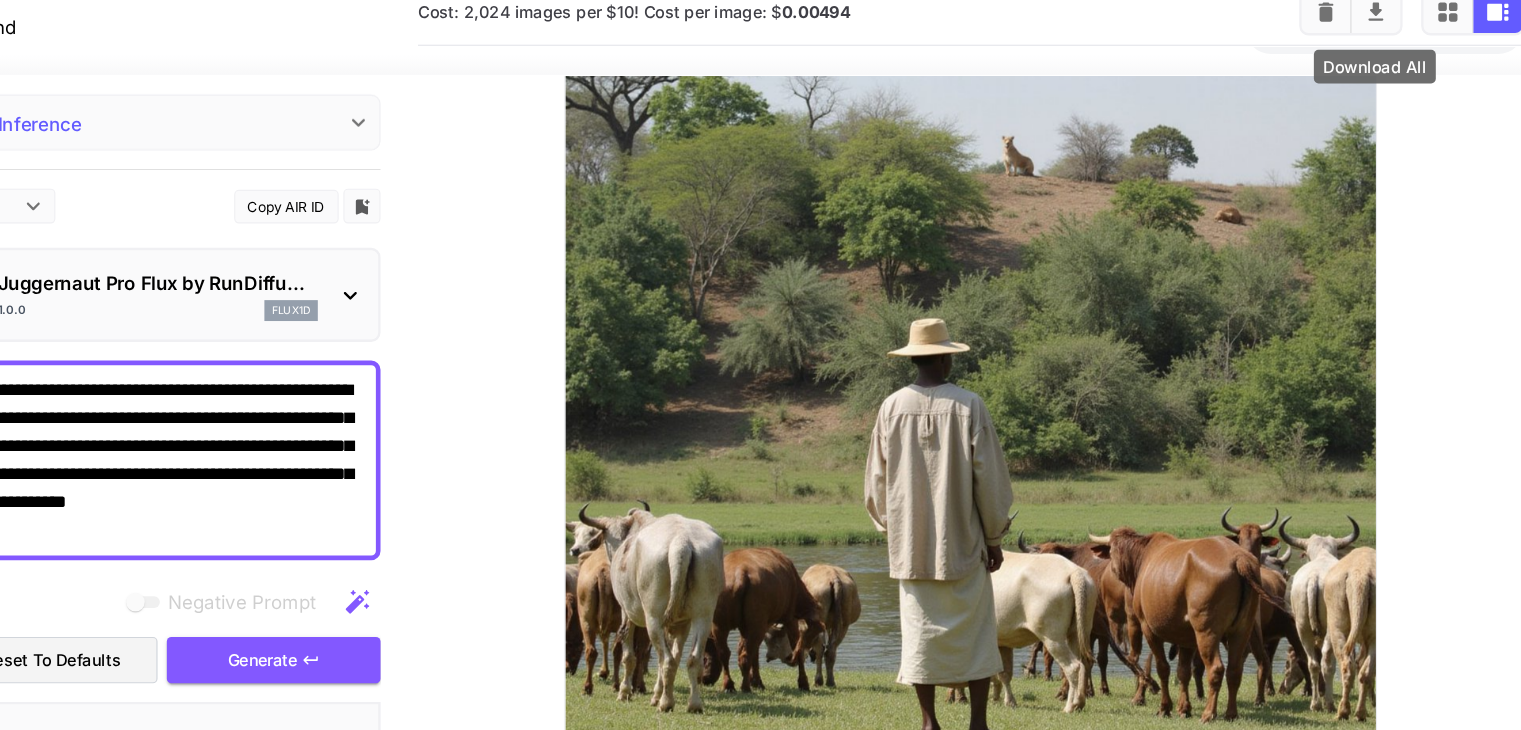 click 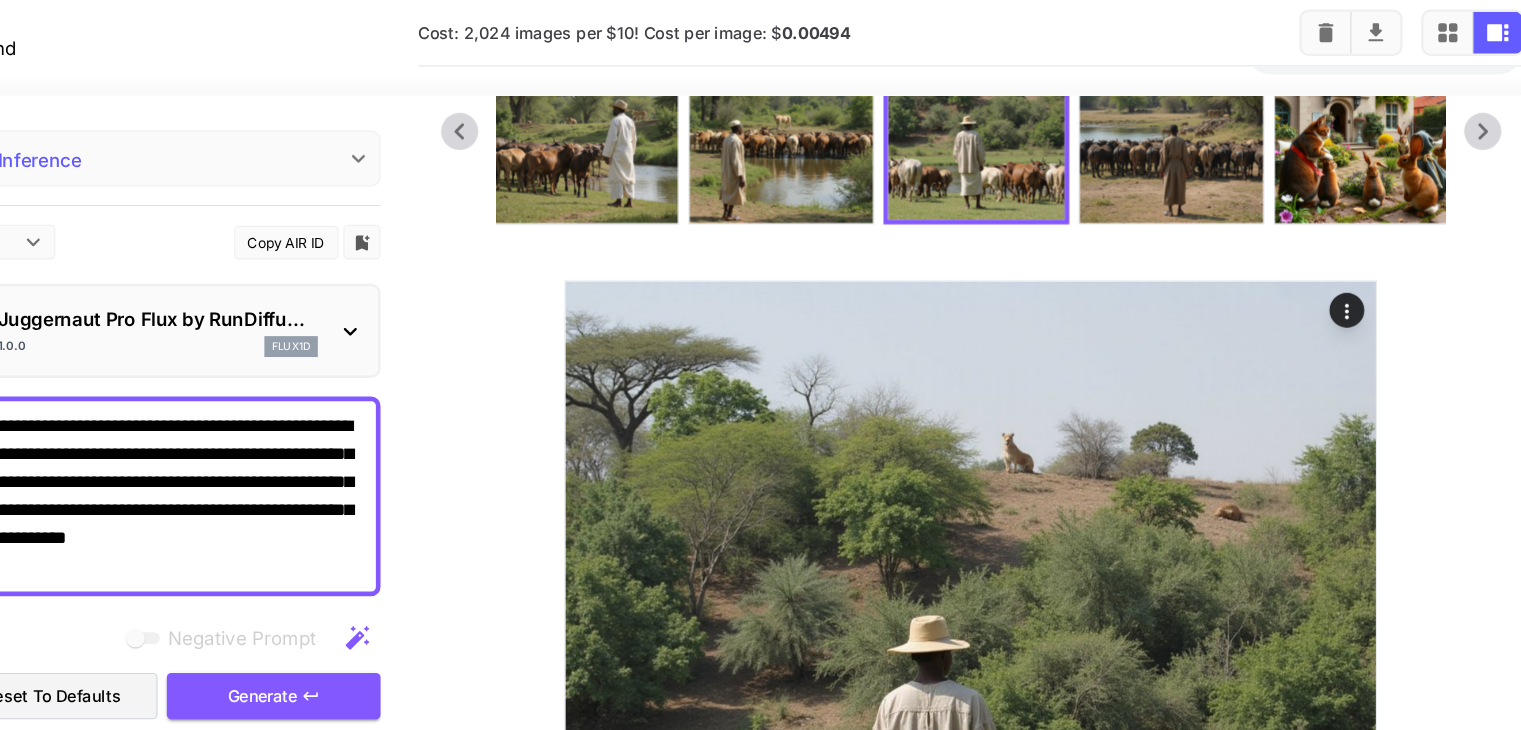 scroll, scrollTop: 0, scrollLeft: 0, axis: both 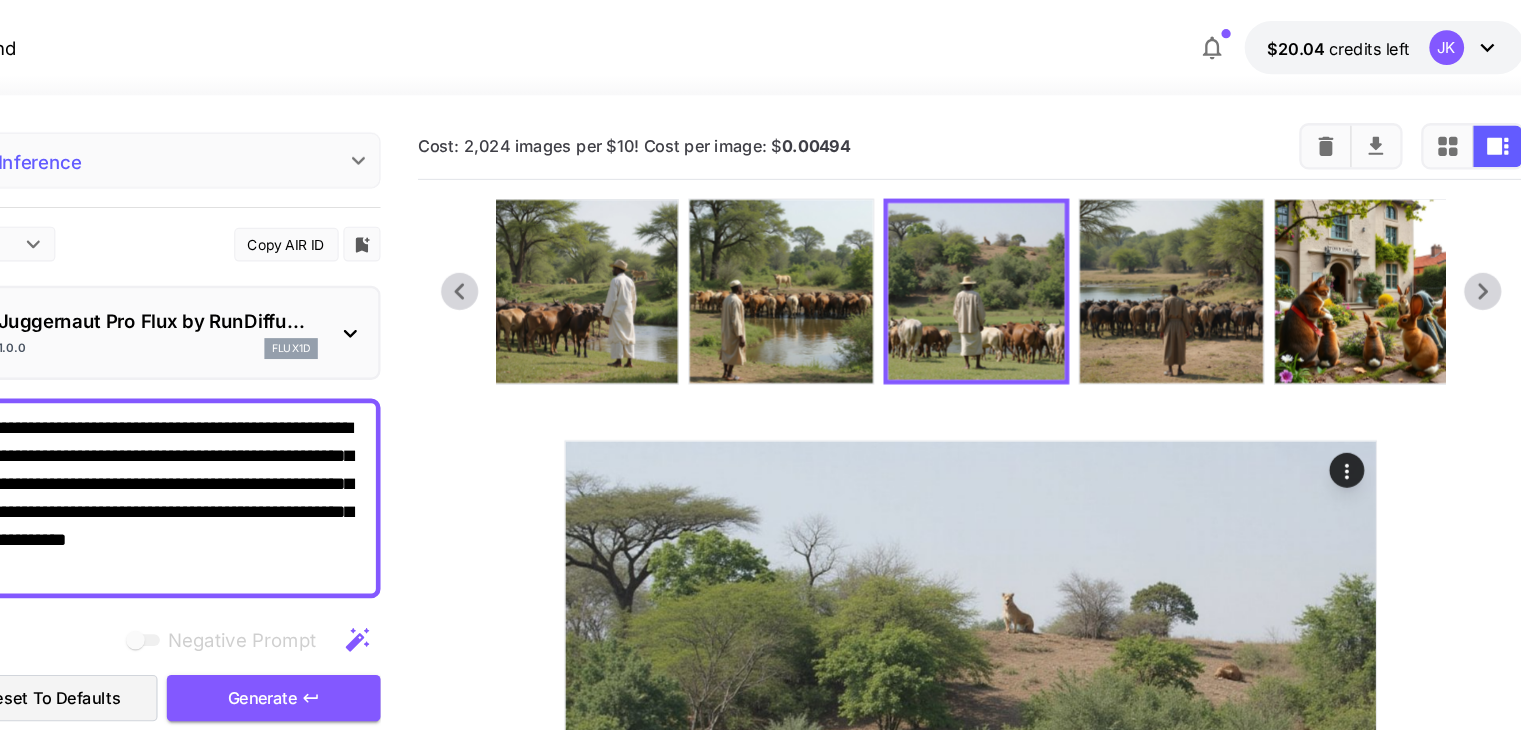 type 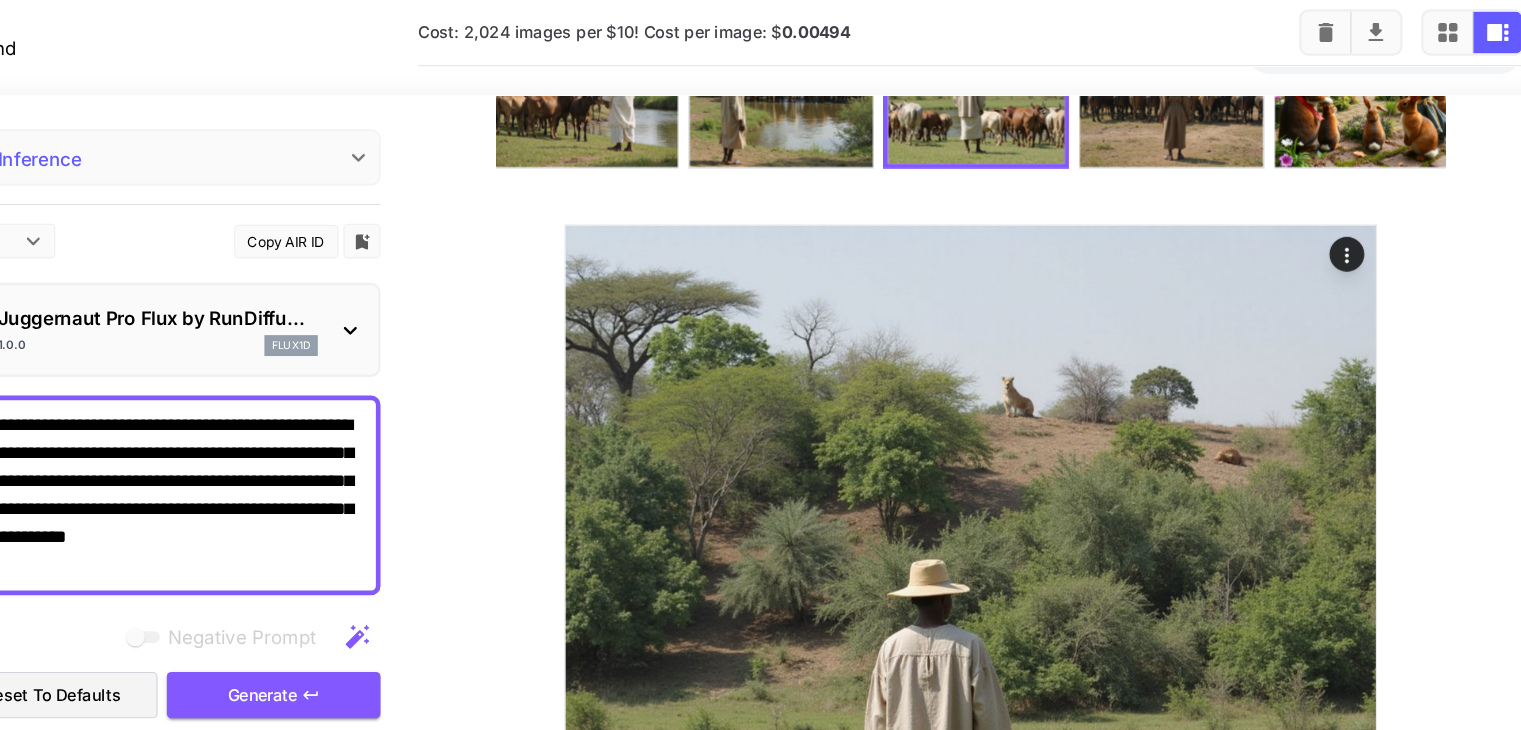 scroll, scrollTop: 0, scrollLeft: 0, axis: both 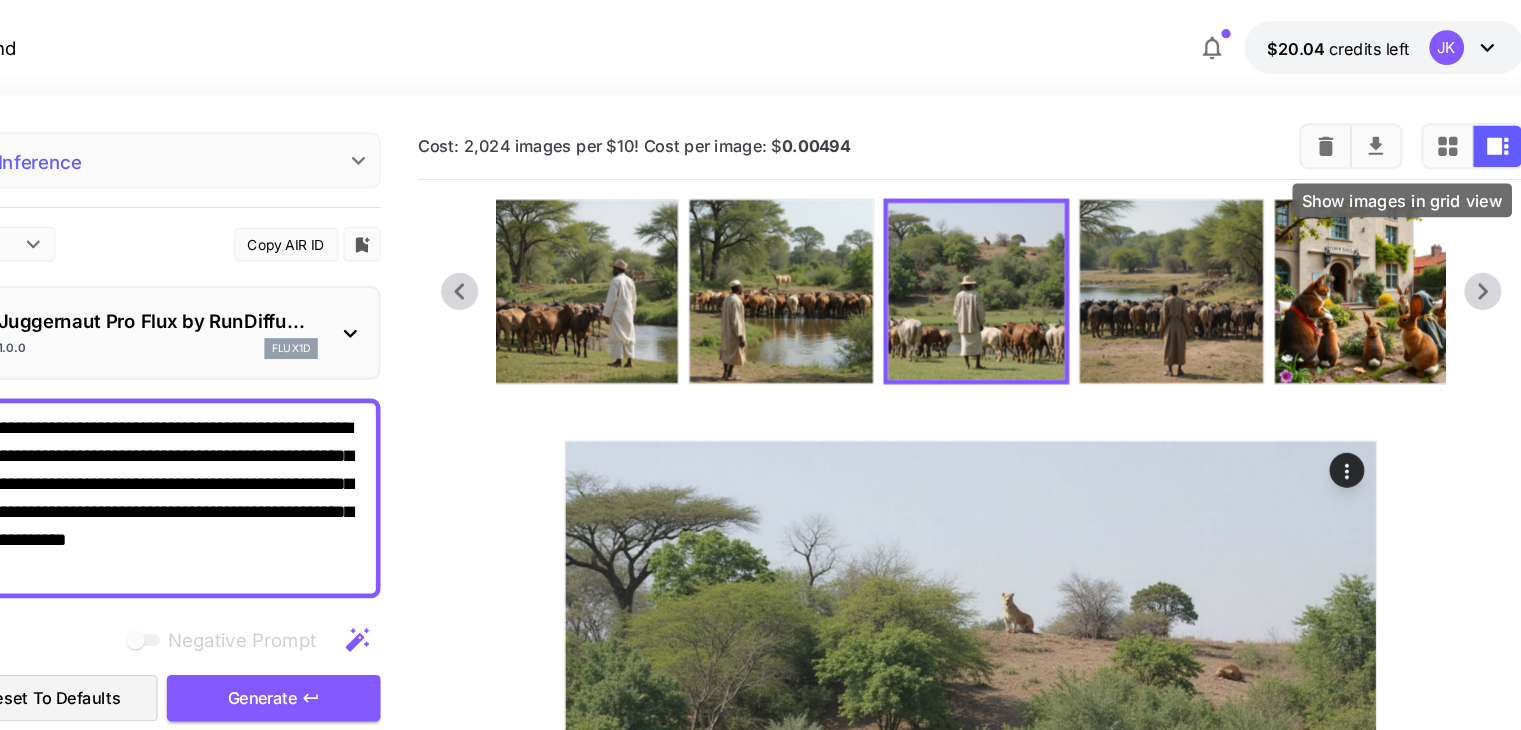 click 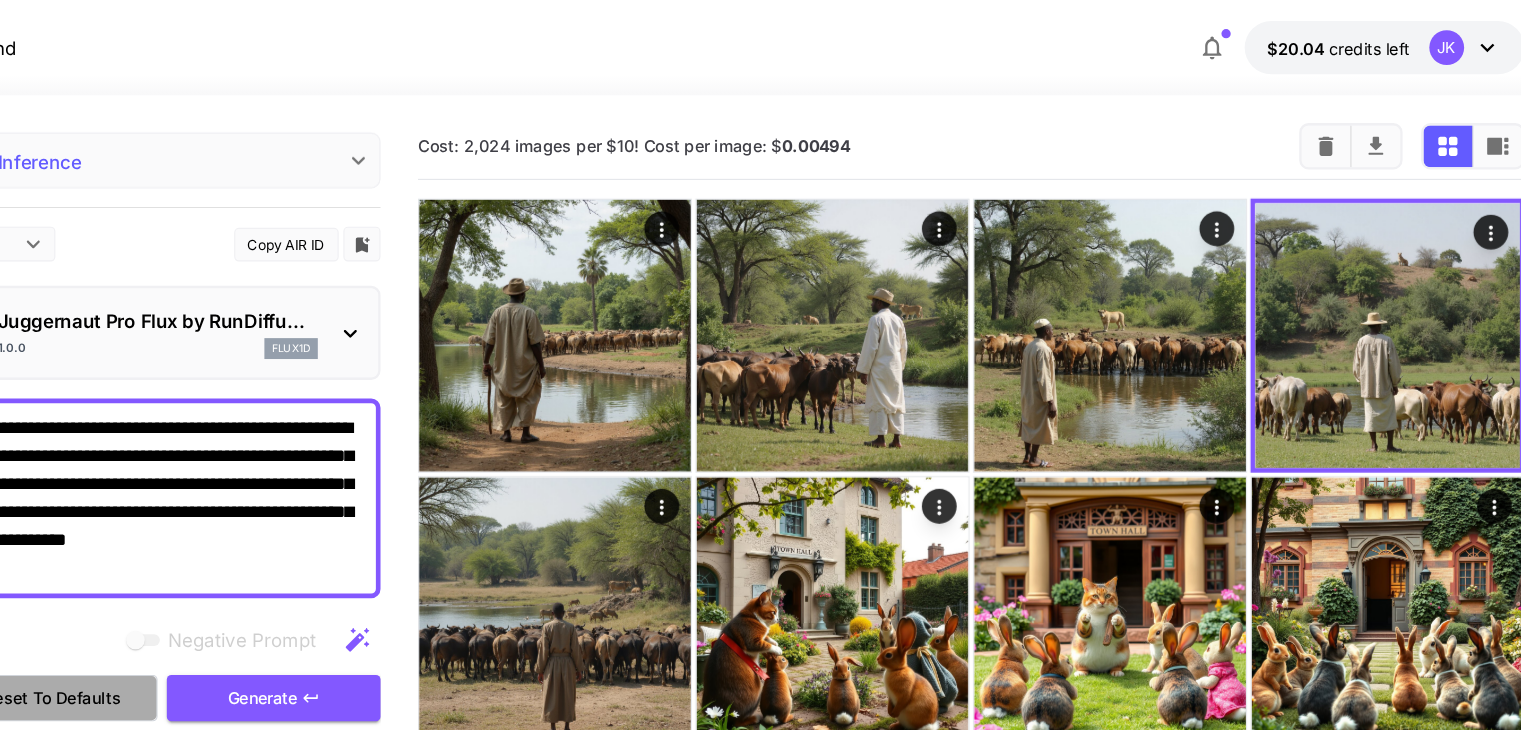 click on "Reset to defaults" at bounding box center [204, 601] 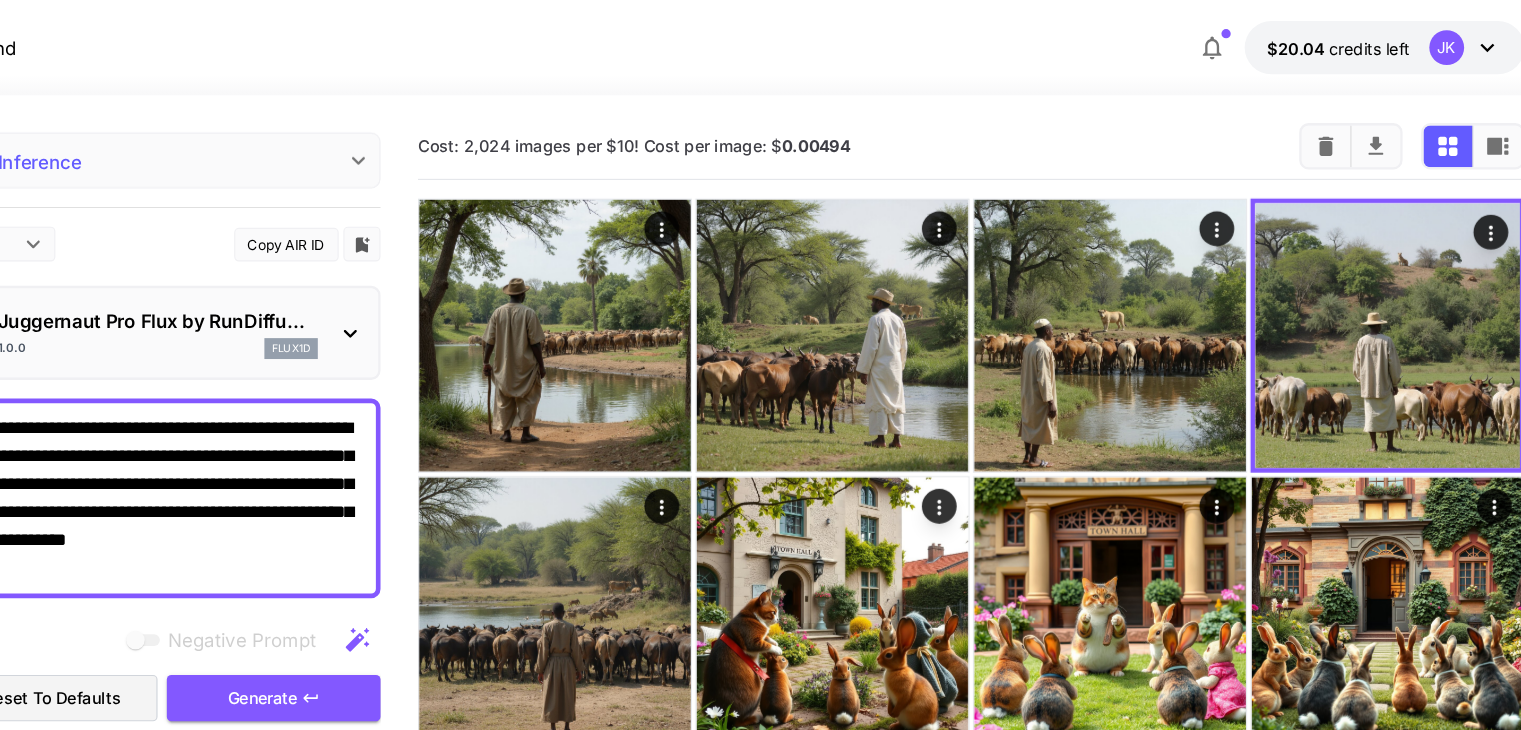 type 